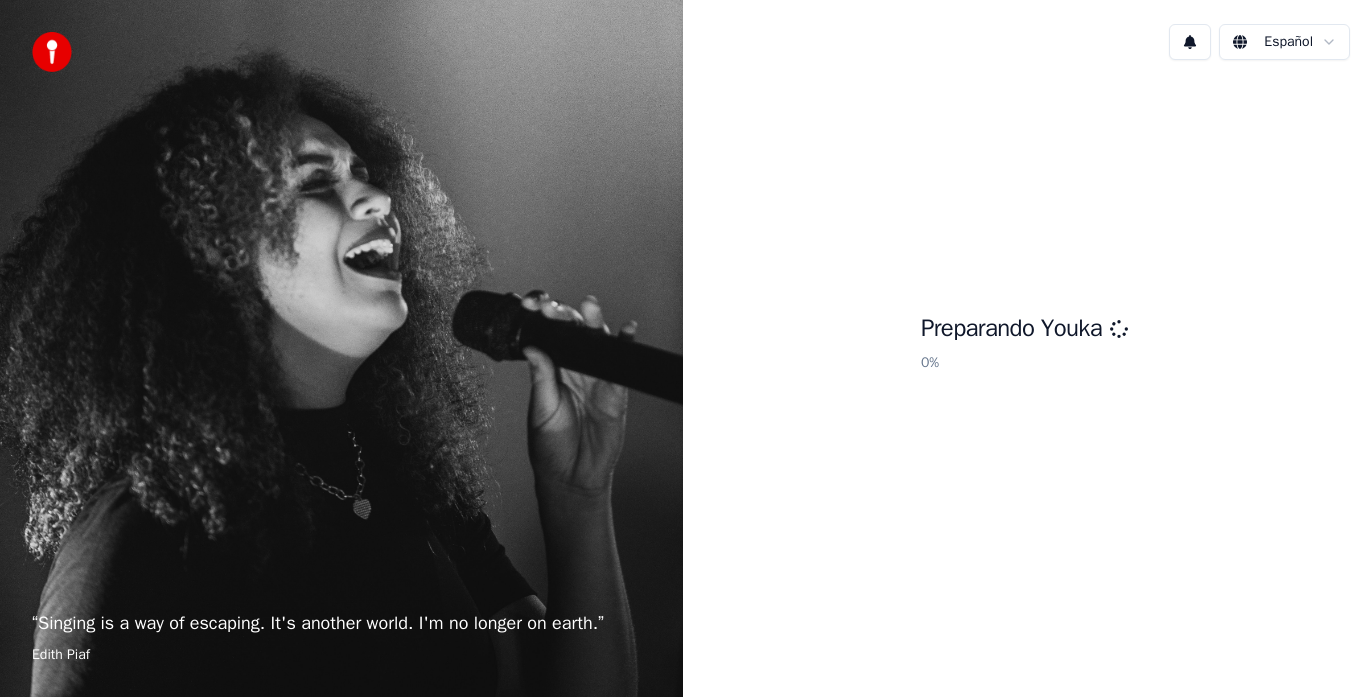 scroll, scrollTop: 0, scrollLeft: 0, axis: both 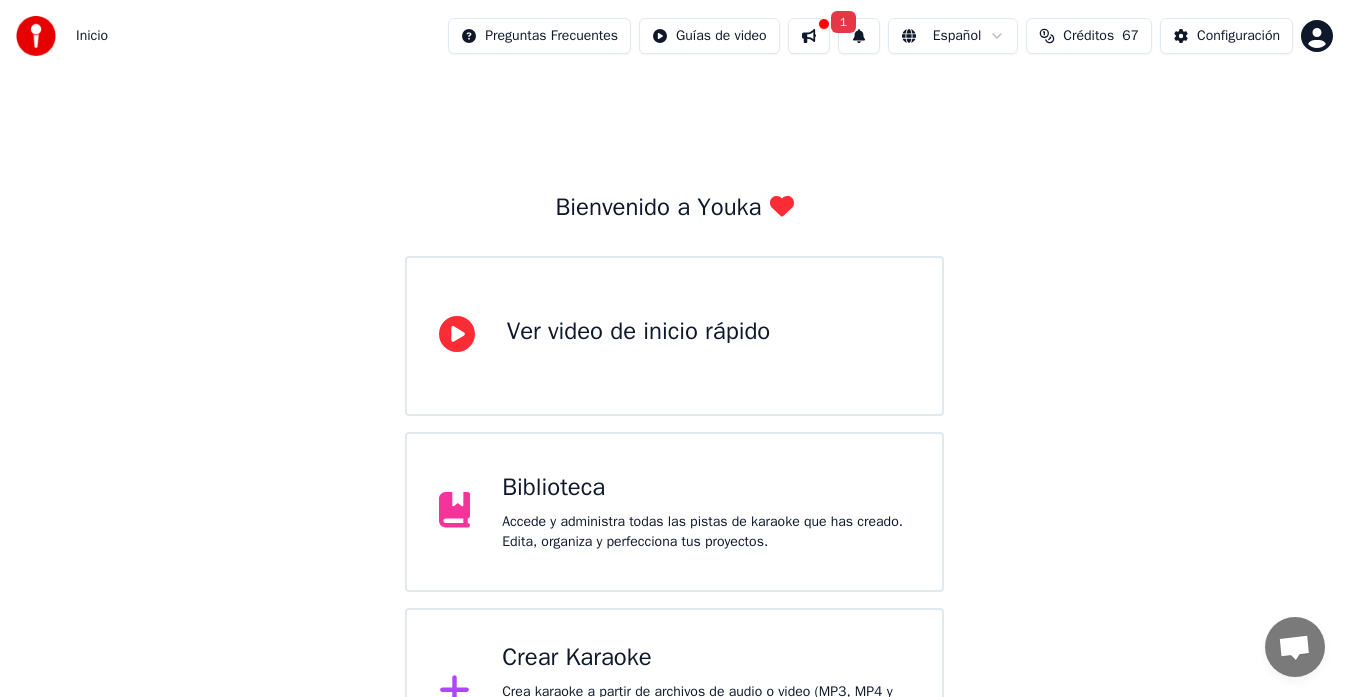 click on "Crear Karaoke Crea karaoke a partir de archivos de audio o video (MP3, MP4 y más), o pega una URL para generar instantáneamente un video de karaoke con letras sincronizadas." at bounding box center (675, 692) 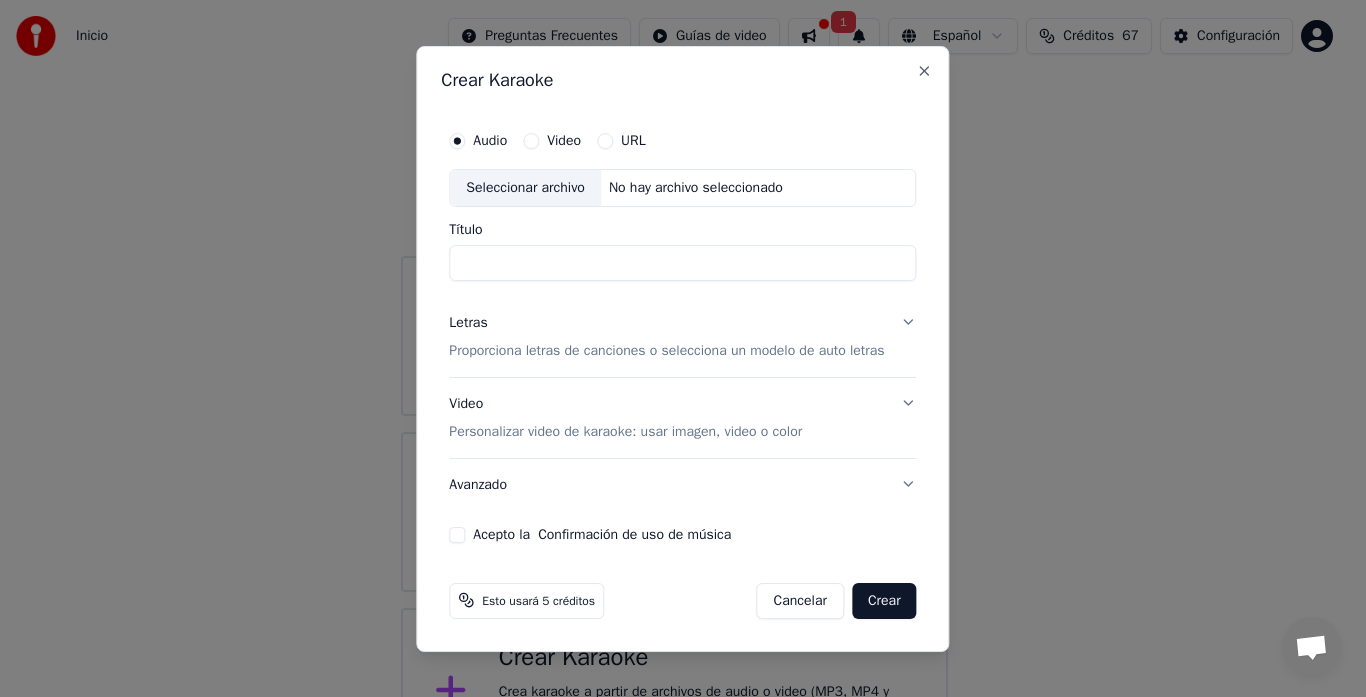 click on "Seleccionar archivo" at bounding box center (525, 188) 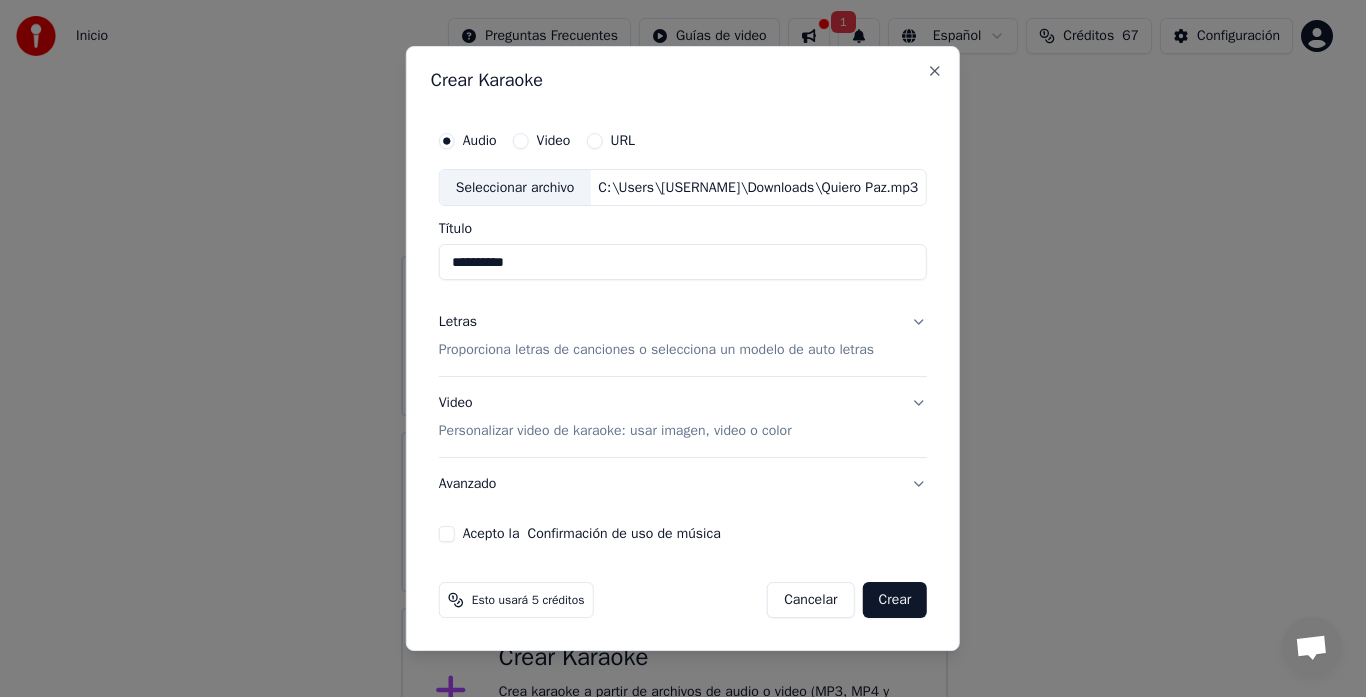 click on "**********" at bounding box center (683, 263) 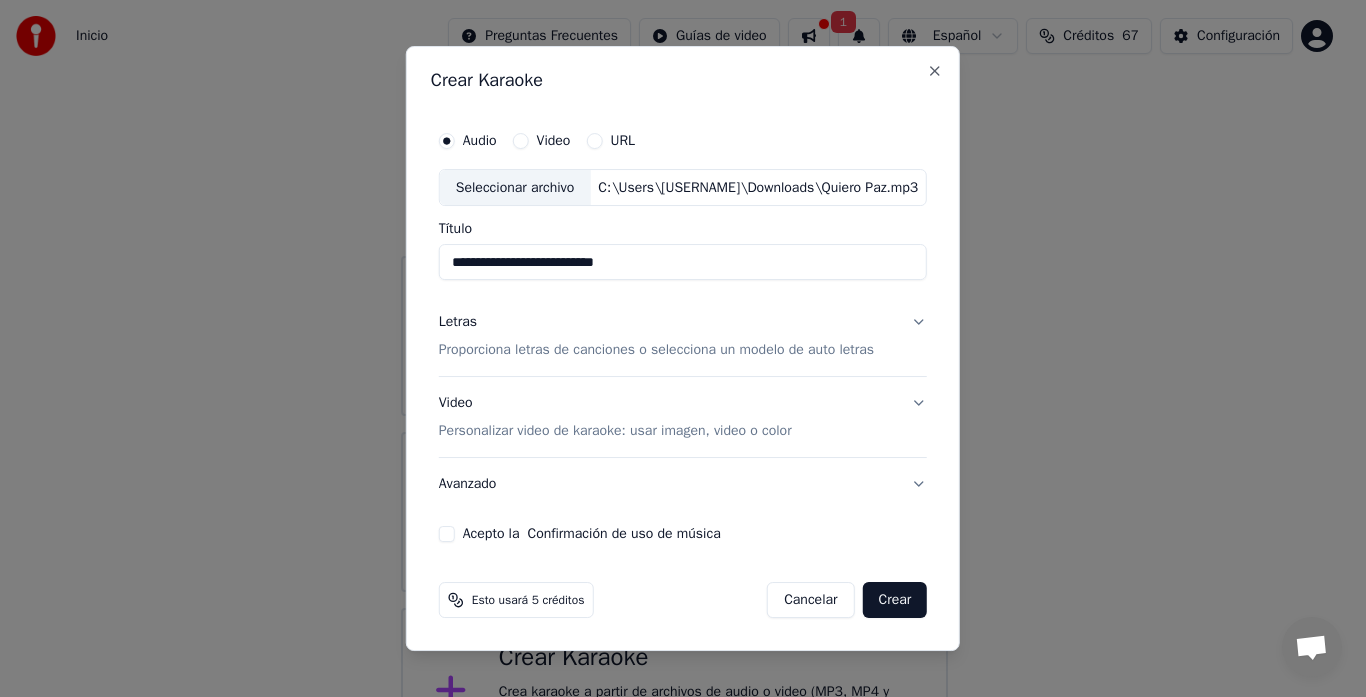 type on "**********" 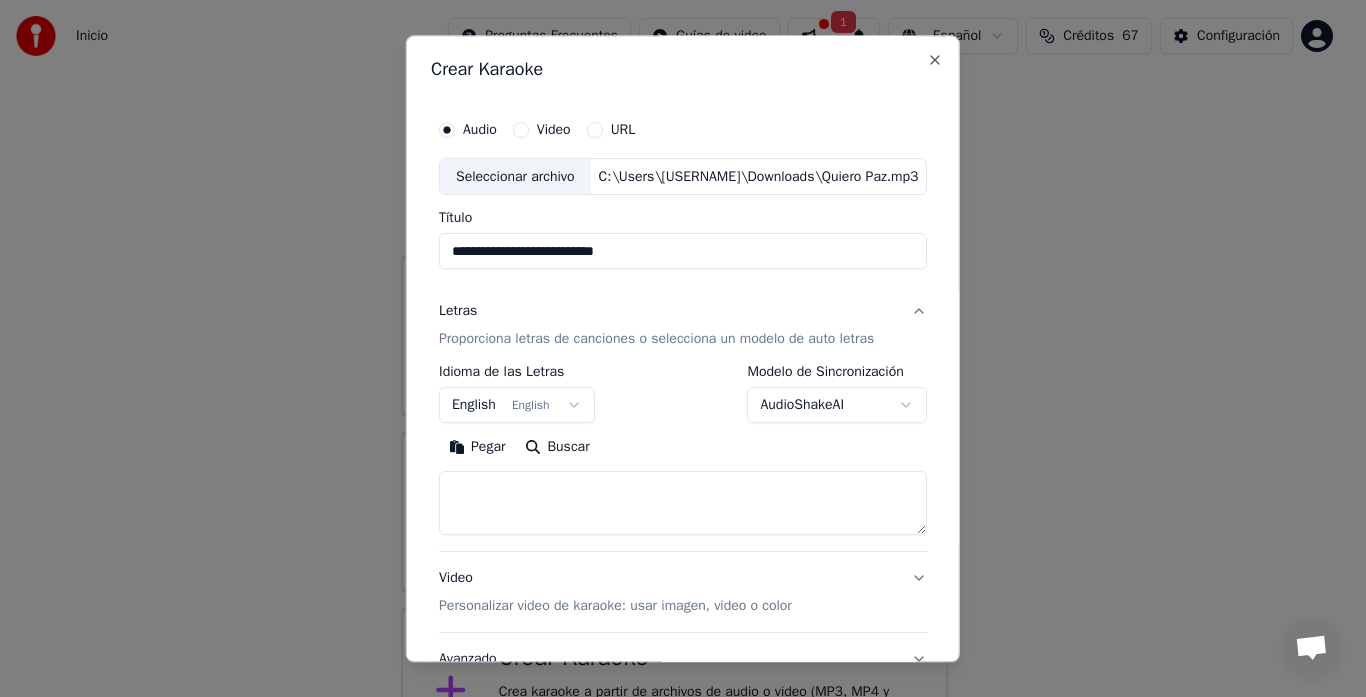 click on "English English" at bounding box center (517, 406) 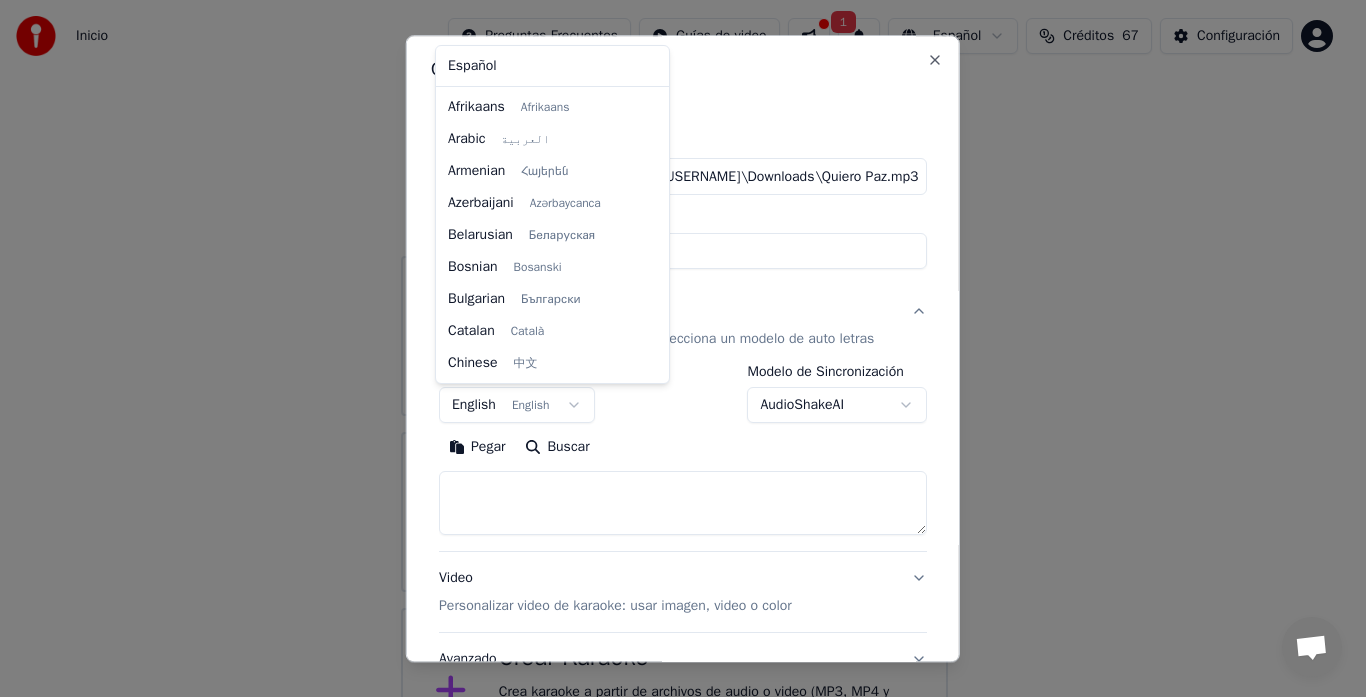 scroll, scrollTop: 160, scrollLeft: 0, axis: vertical 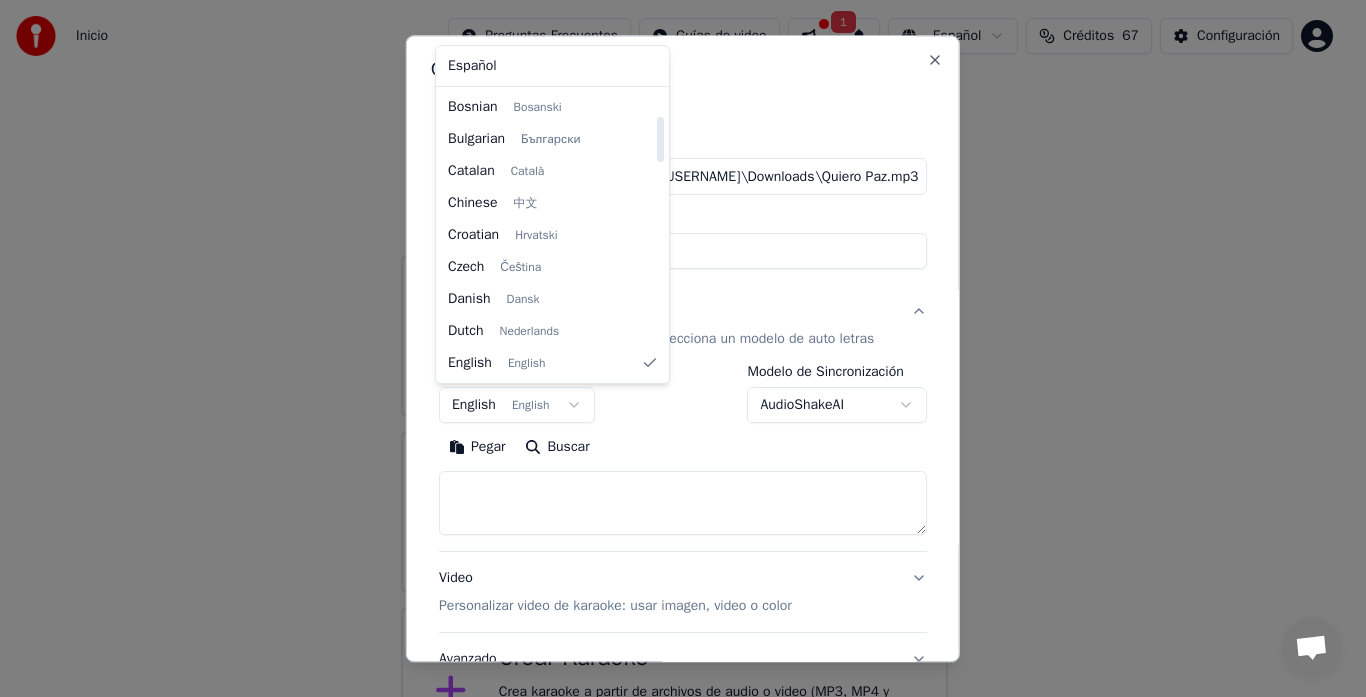 select on "**" 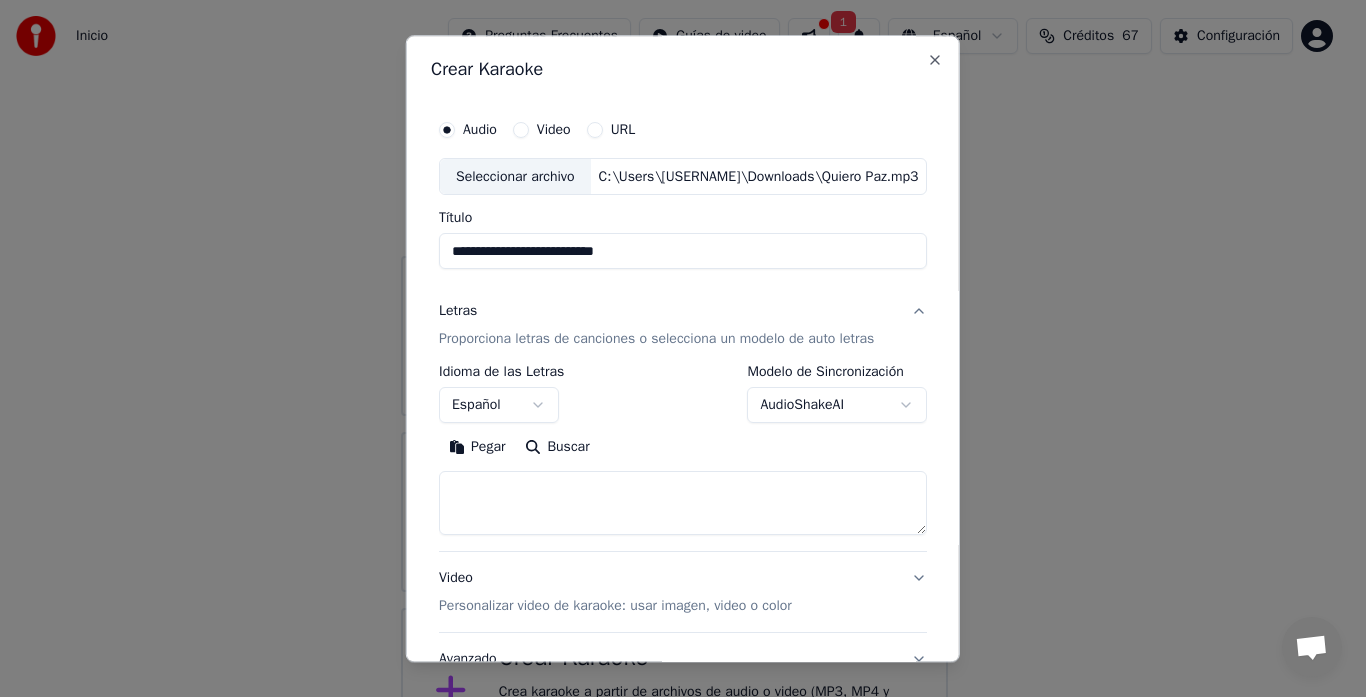 click on "Pegar" at bounding box center (477, 448) 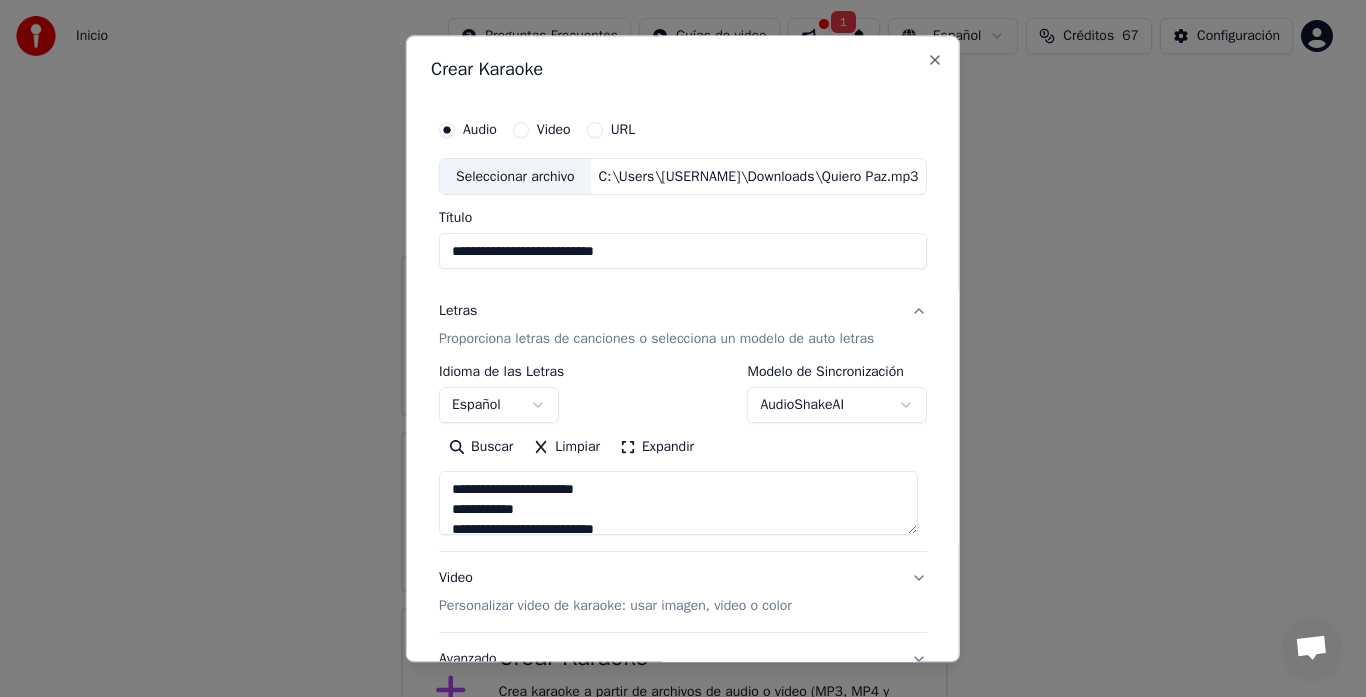 click on "Expandir" at bounding box center (657, 448) 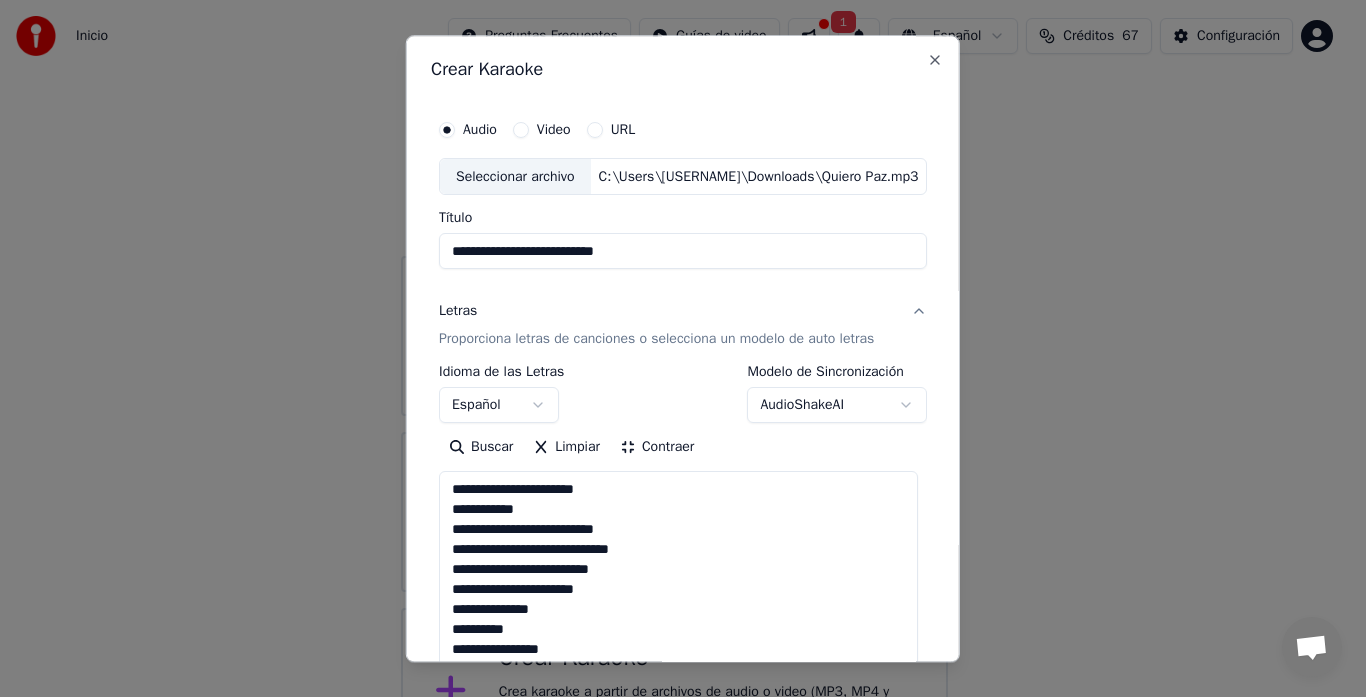 scroll, scrollTop: 2, scrollLeft: 0, axis: vertical 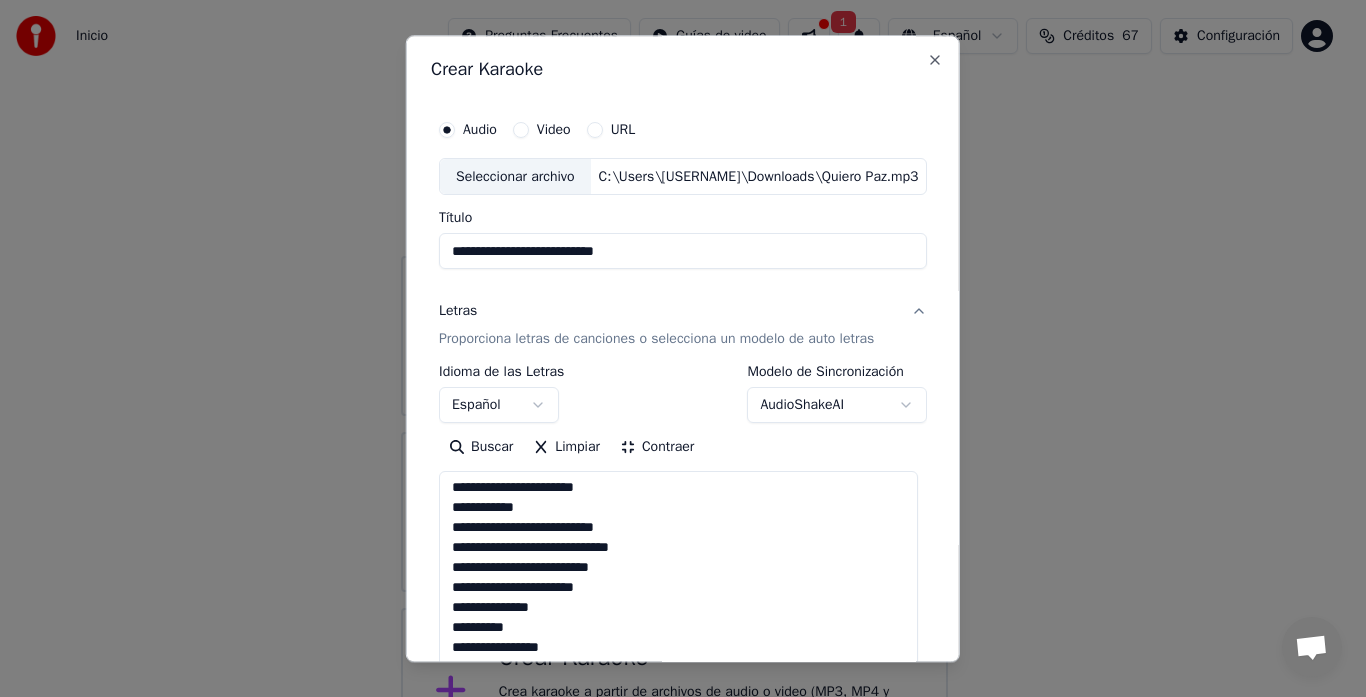 click on "Contraer" at bounding box center [657, 448] 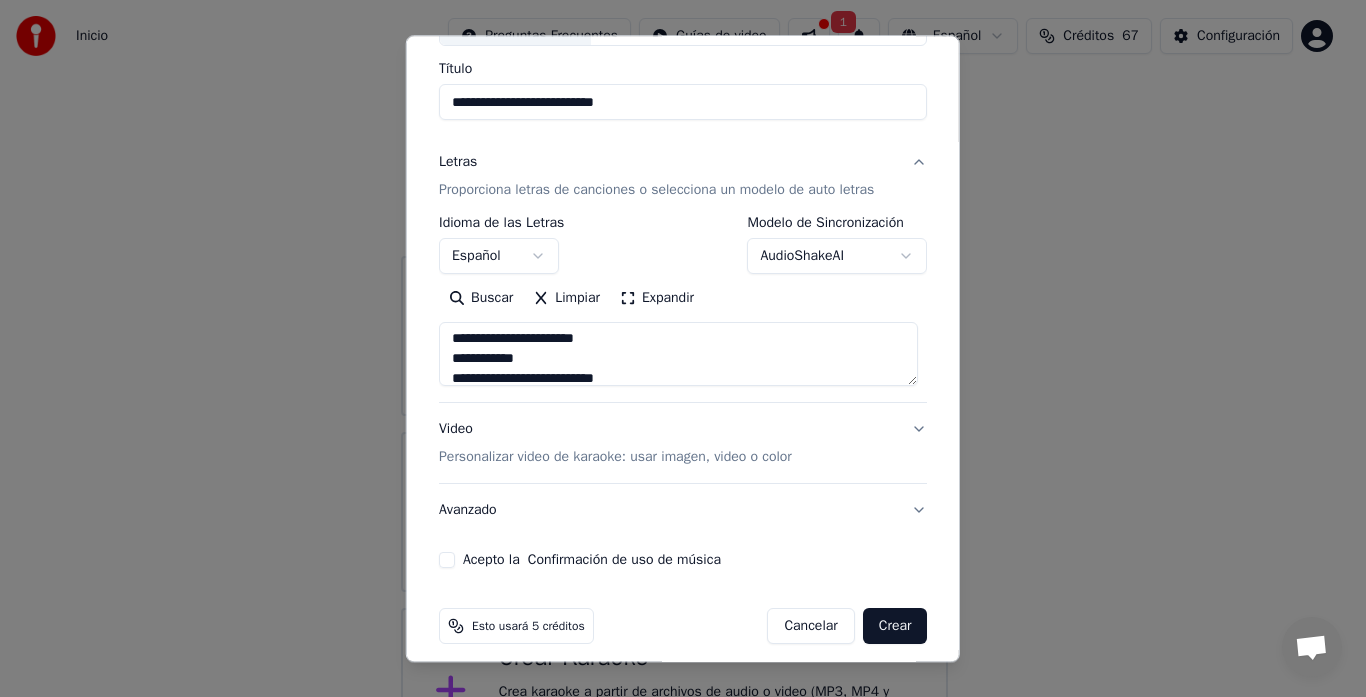 scroll, scrollTop: 164, scrollLeft: 0, axis: vertical 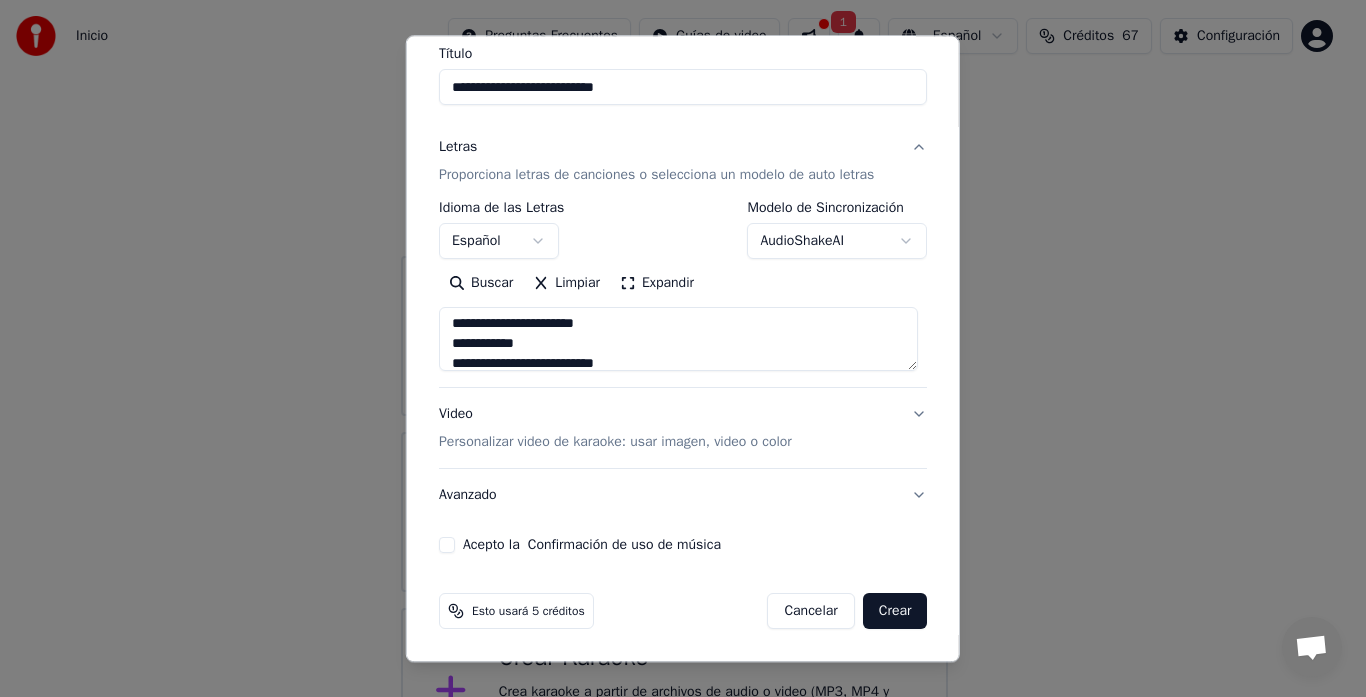 click on "Personalizar video de karaoke: usar imagen, video o color" at bounding box center [615, 443] 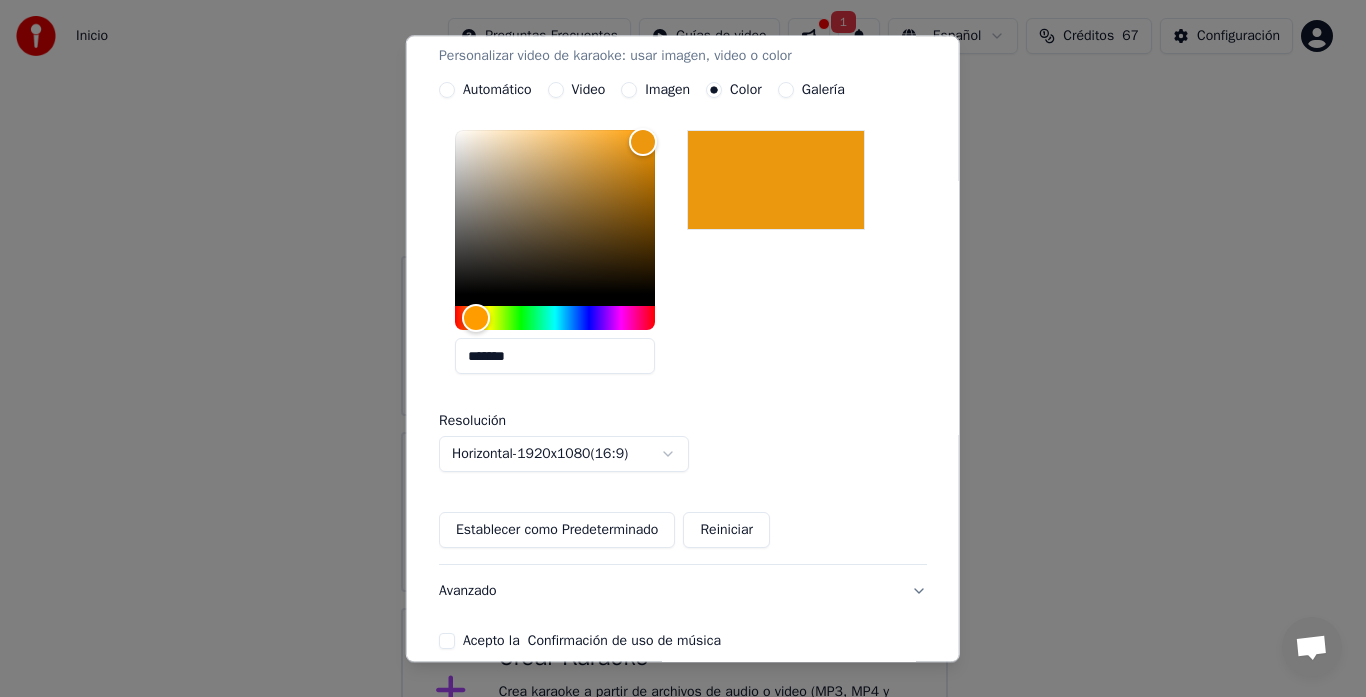 scroll, scrollTop: 460, scrollLeft: 0, axis: vertical 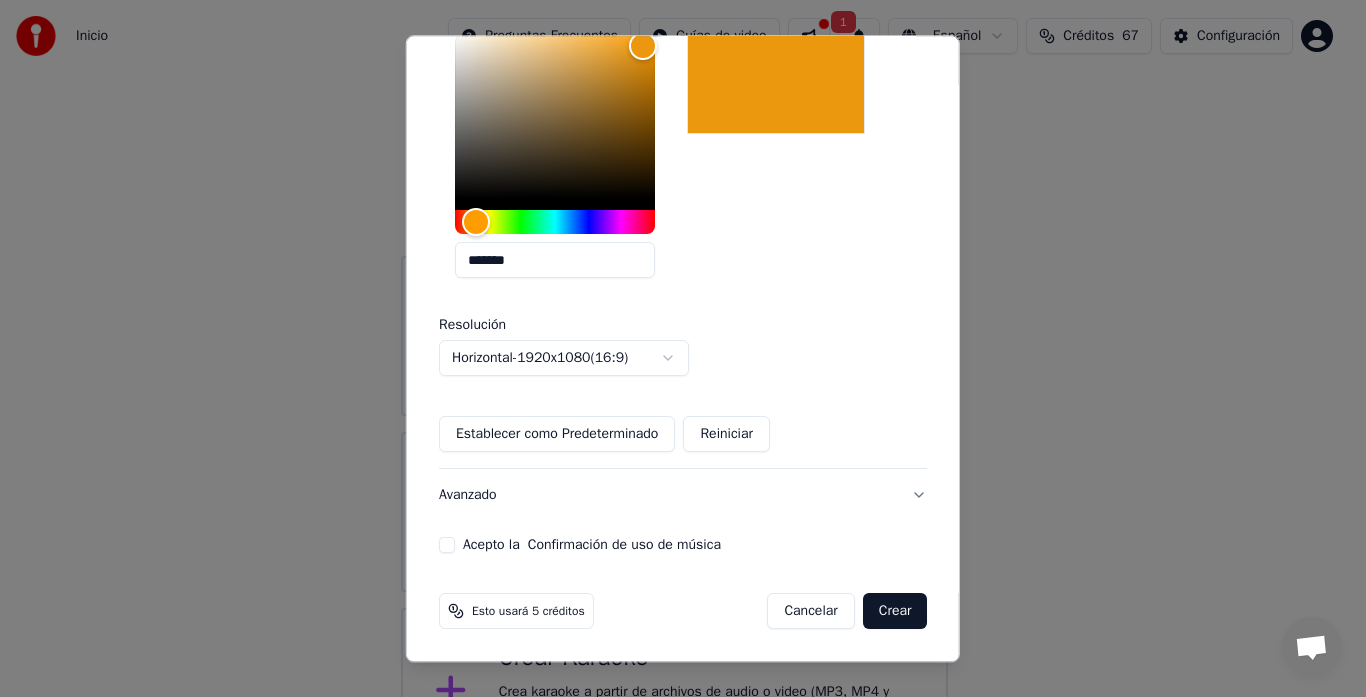 click on "Acepto la   Confirmación de uso de música" at bounding box center [447, 546] 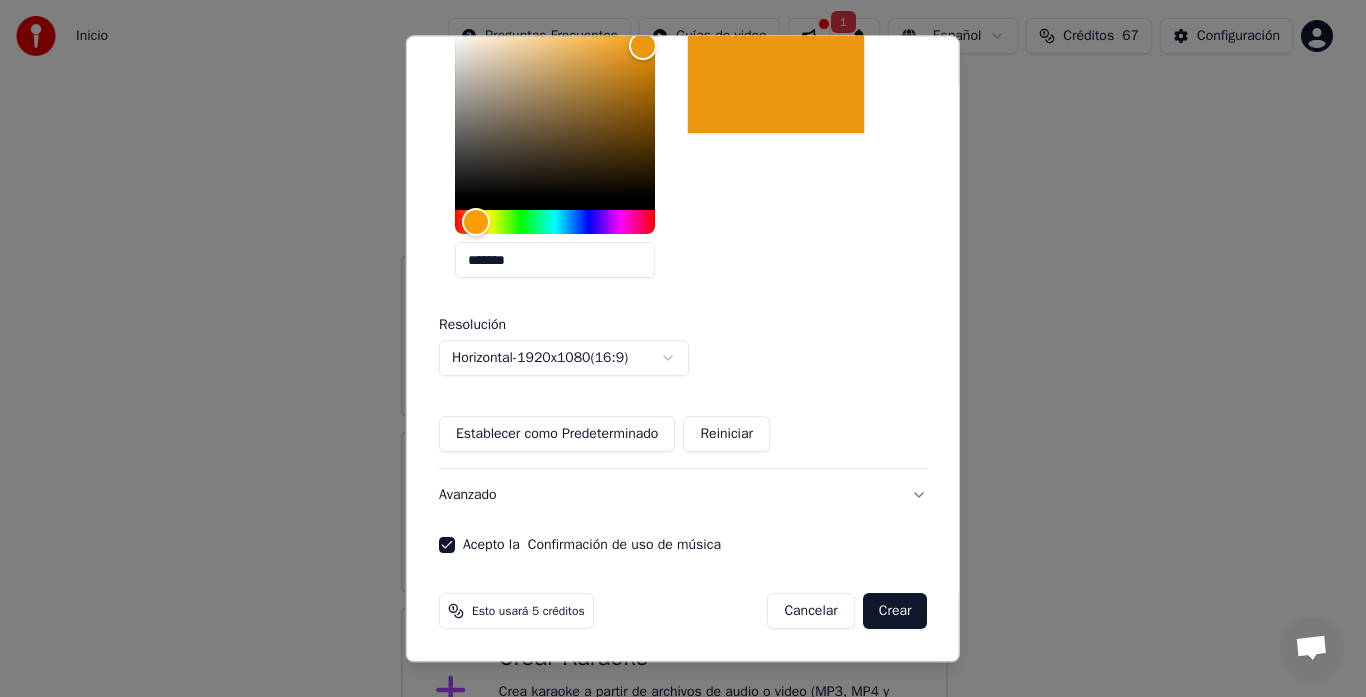 click on "Crear" at bounding box center (895, 612) 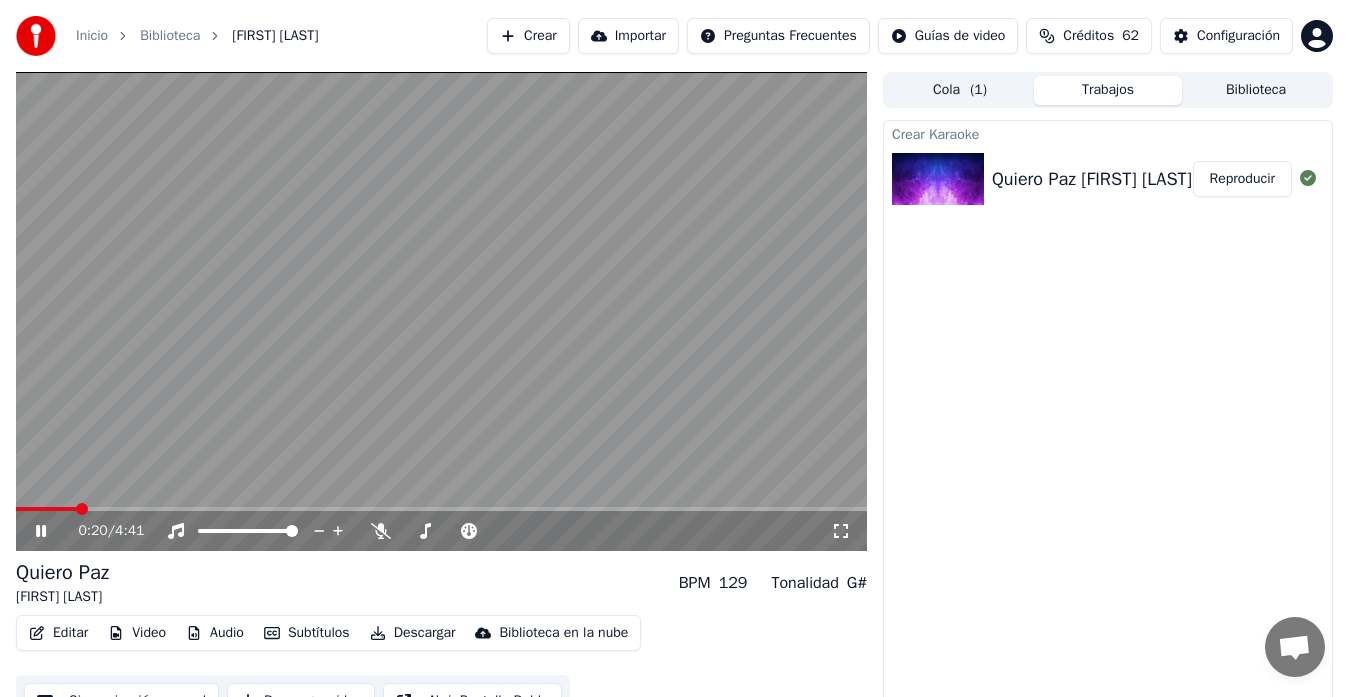 click at bounding box center (441, 311) 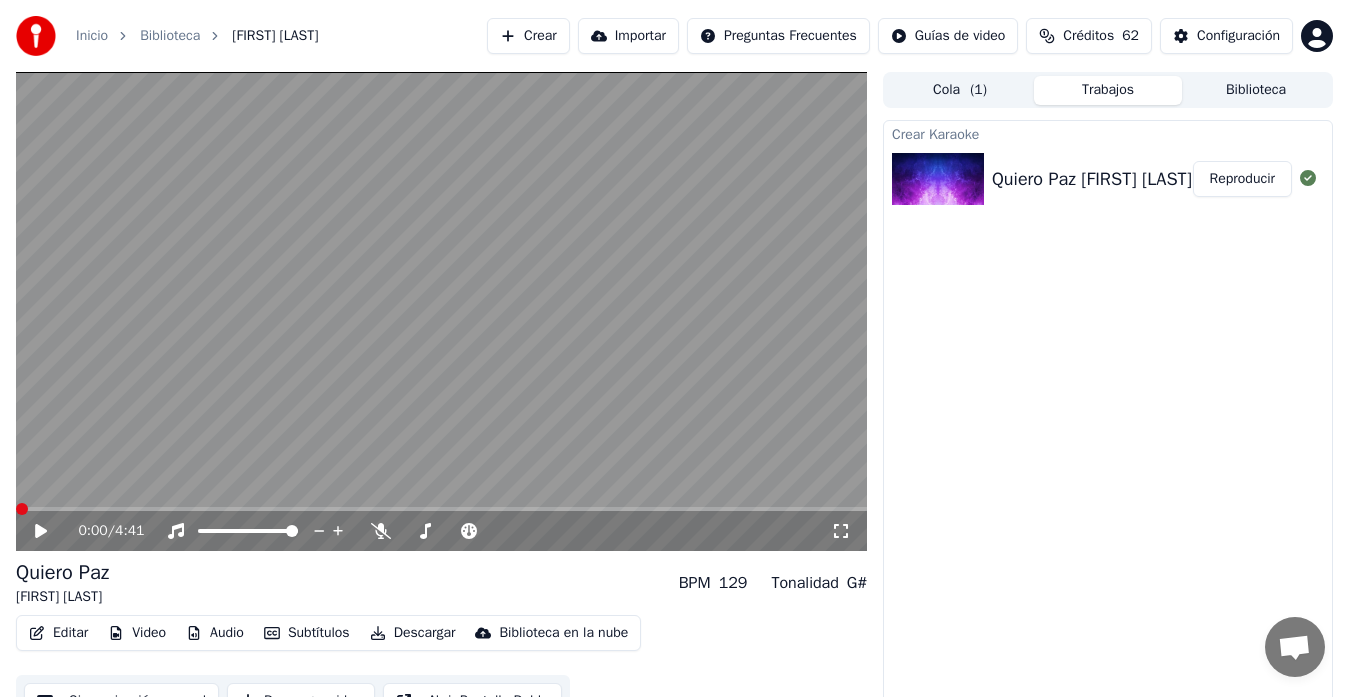 click at bounding box center [22, 509] 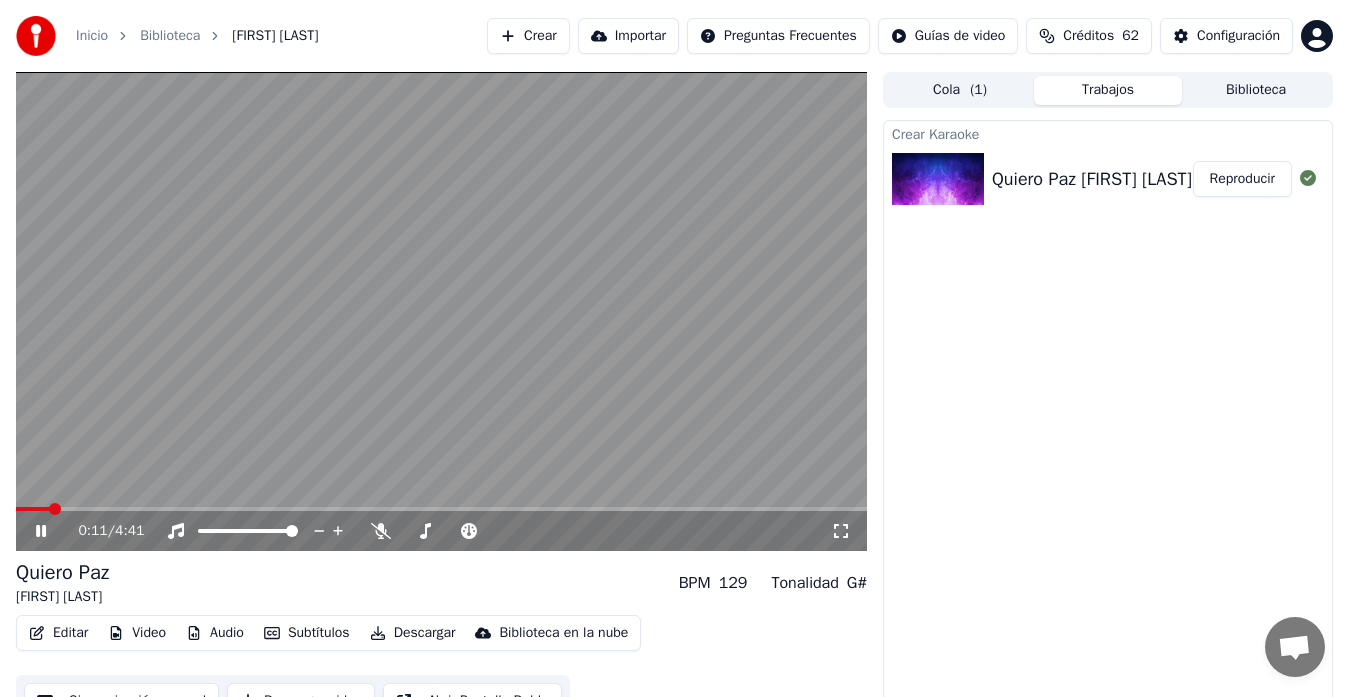 click at bounding box center (441, 311) 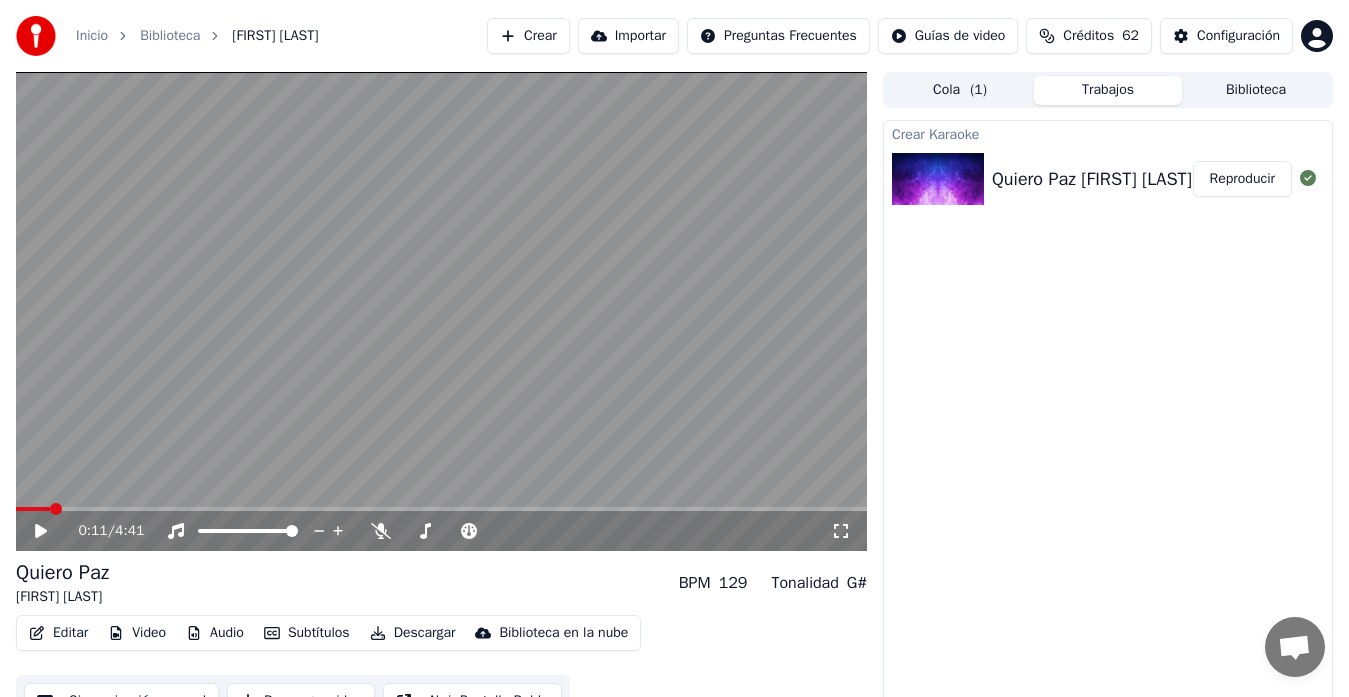 click at bounding box center (441, 311) 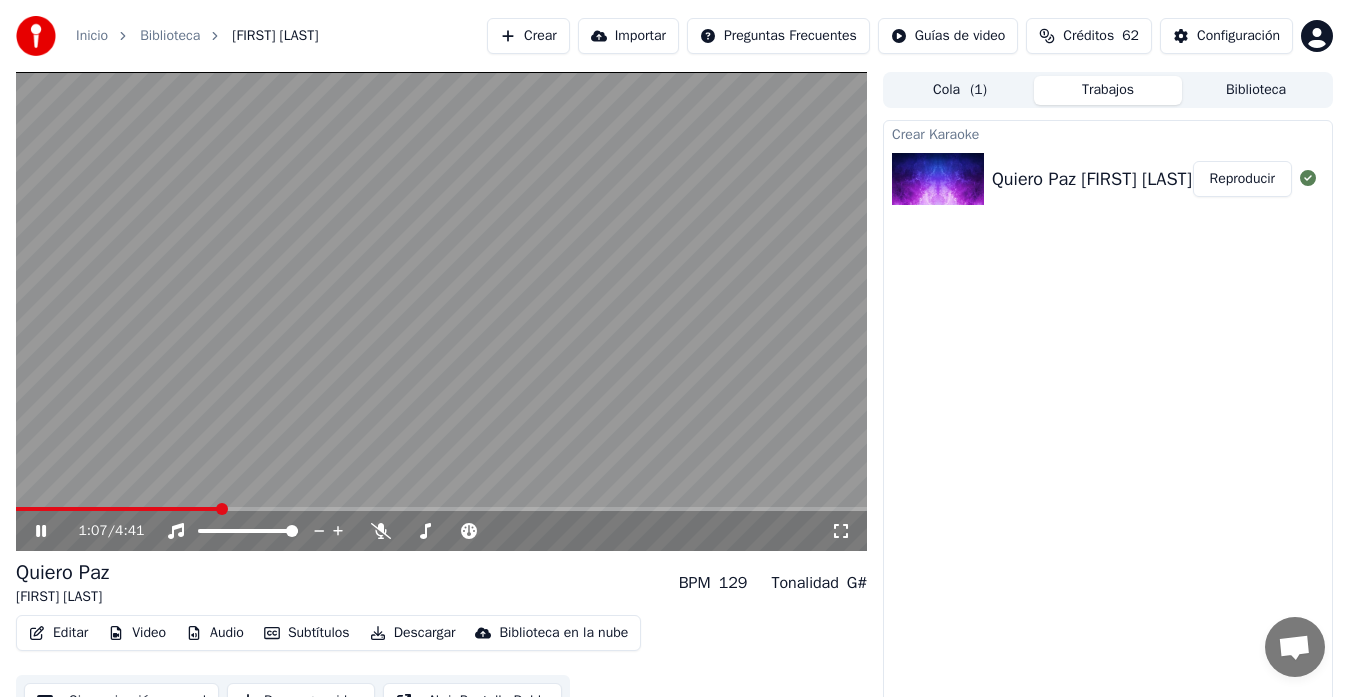 click at bounding box center (441, 311) 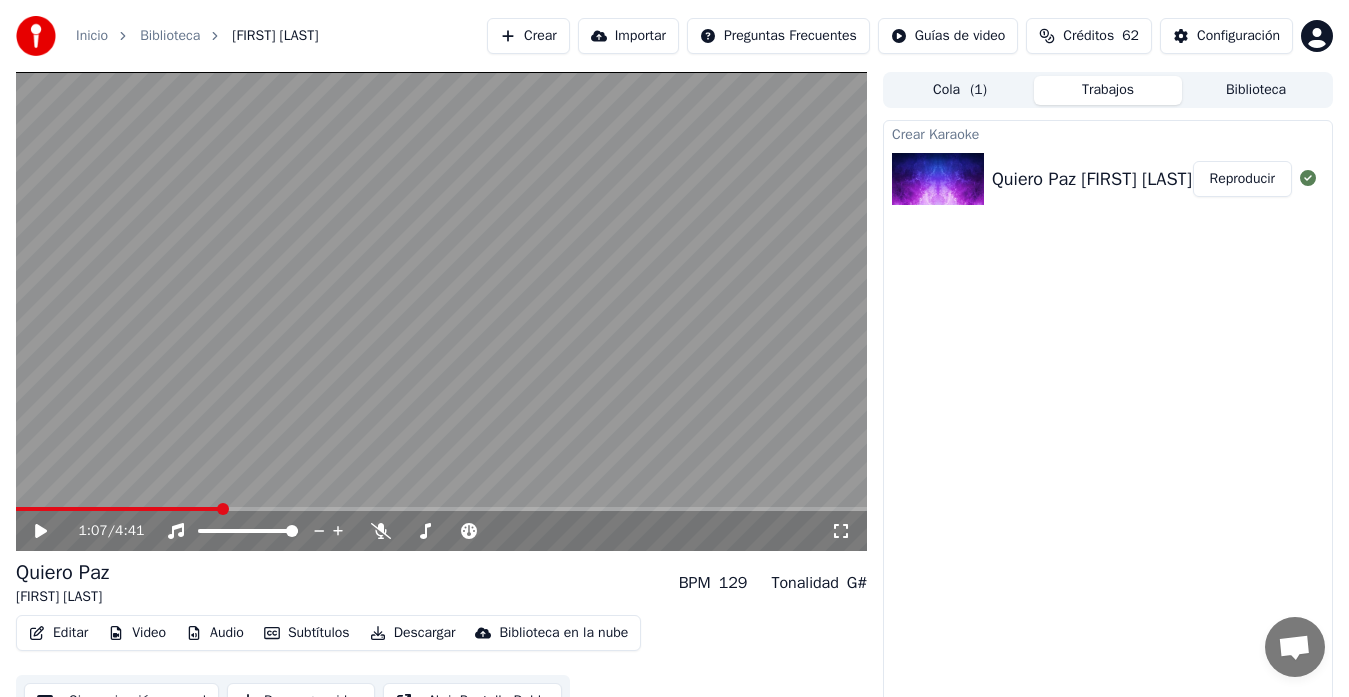 click at bounding box center (441, 311) 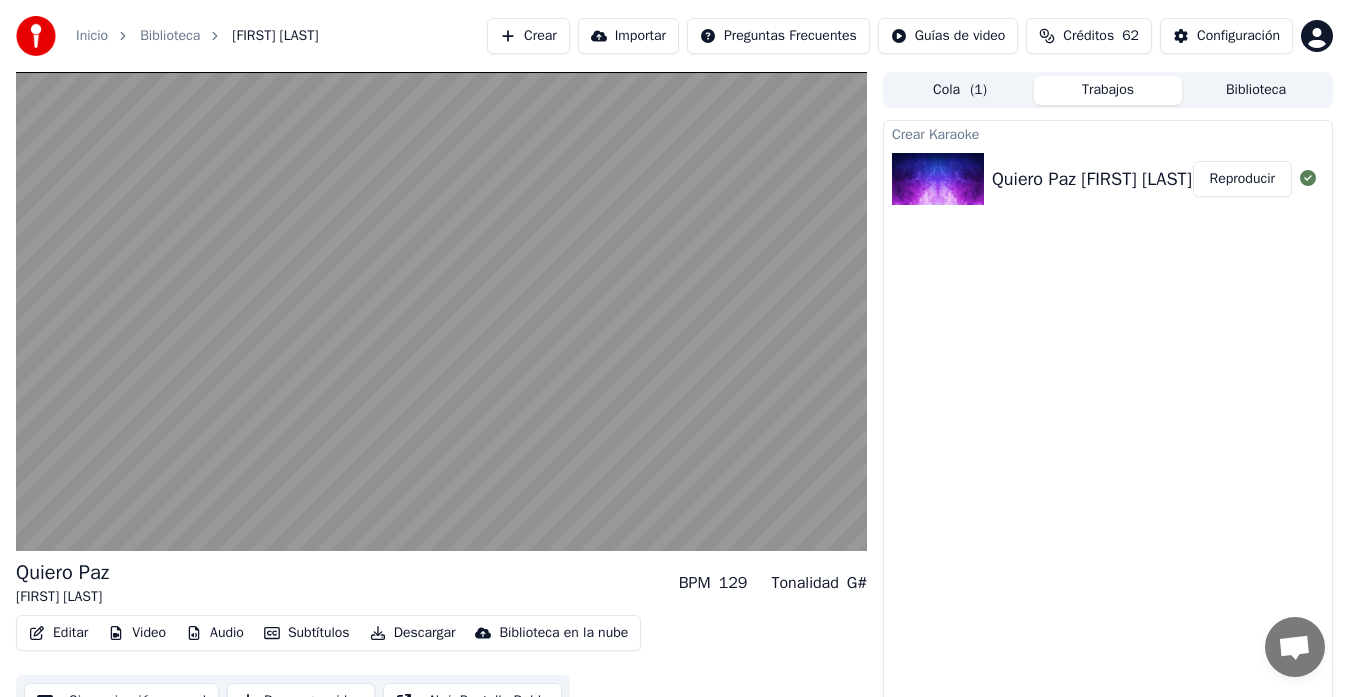 click at bounding box center [441, 311] 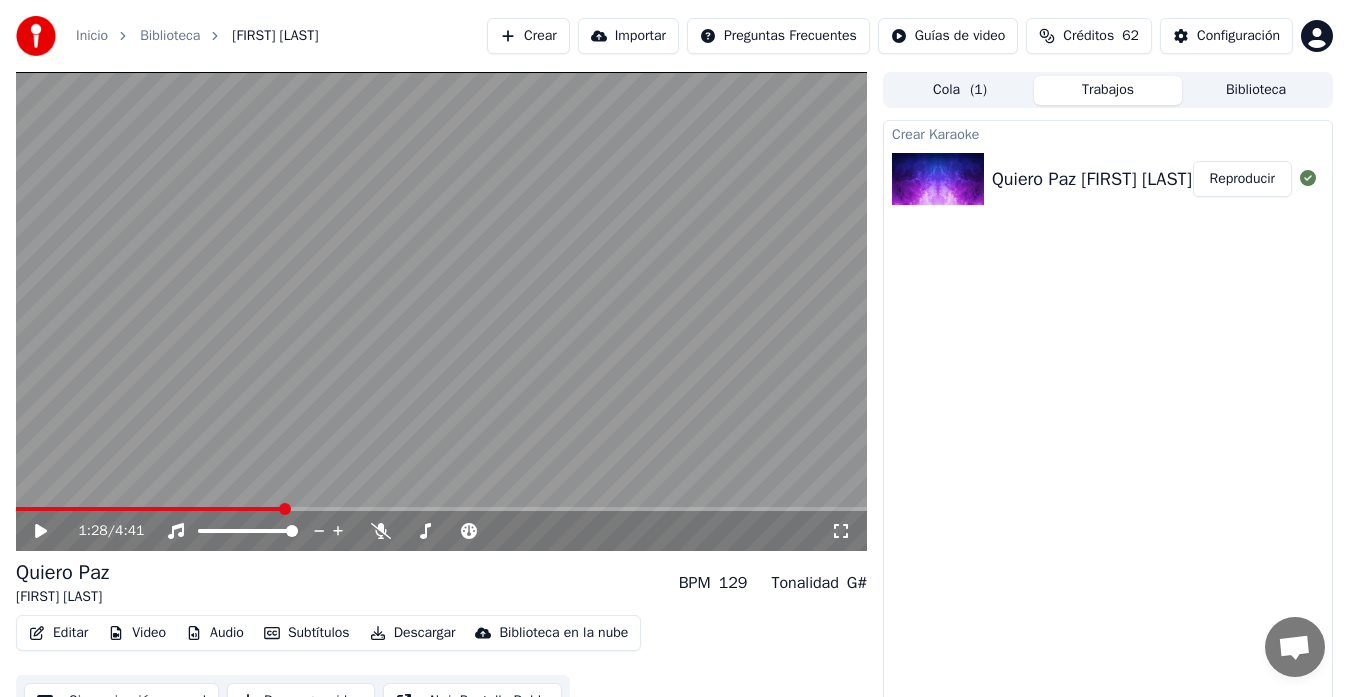 click on "Descargar" at bounding box center [413, 633] 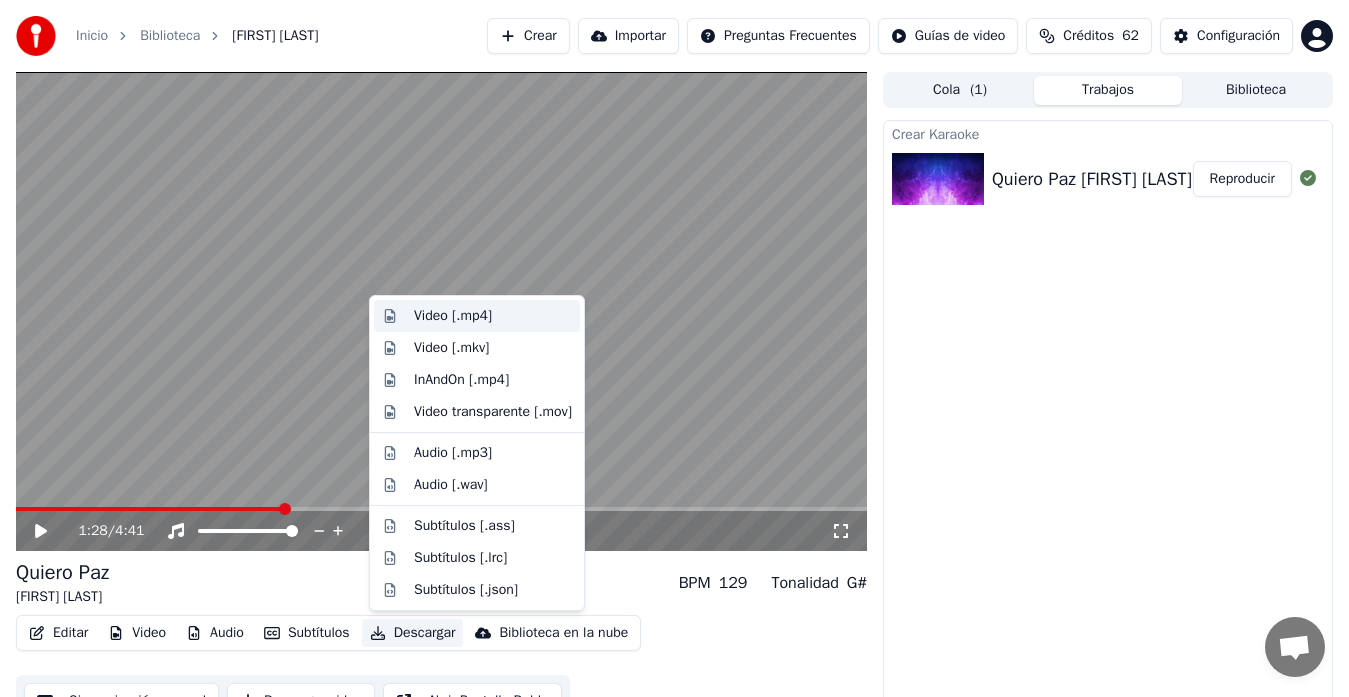 click on "Video [.mp4]" at bounding box center (453, 316) 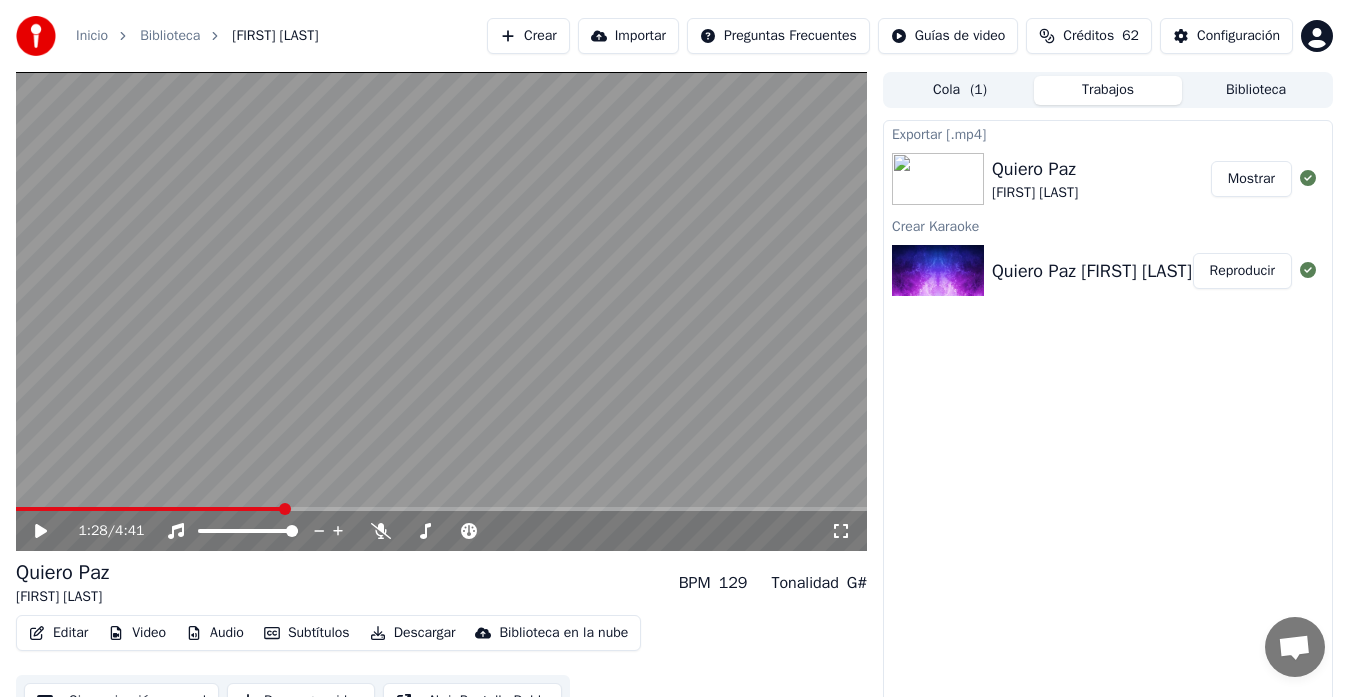 click on "Mostrar" at bounding box center (1251, 179) 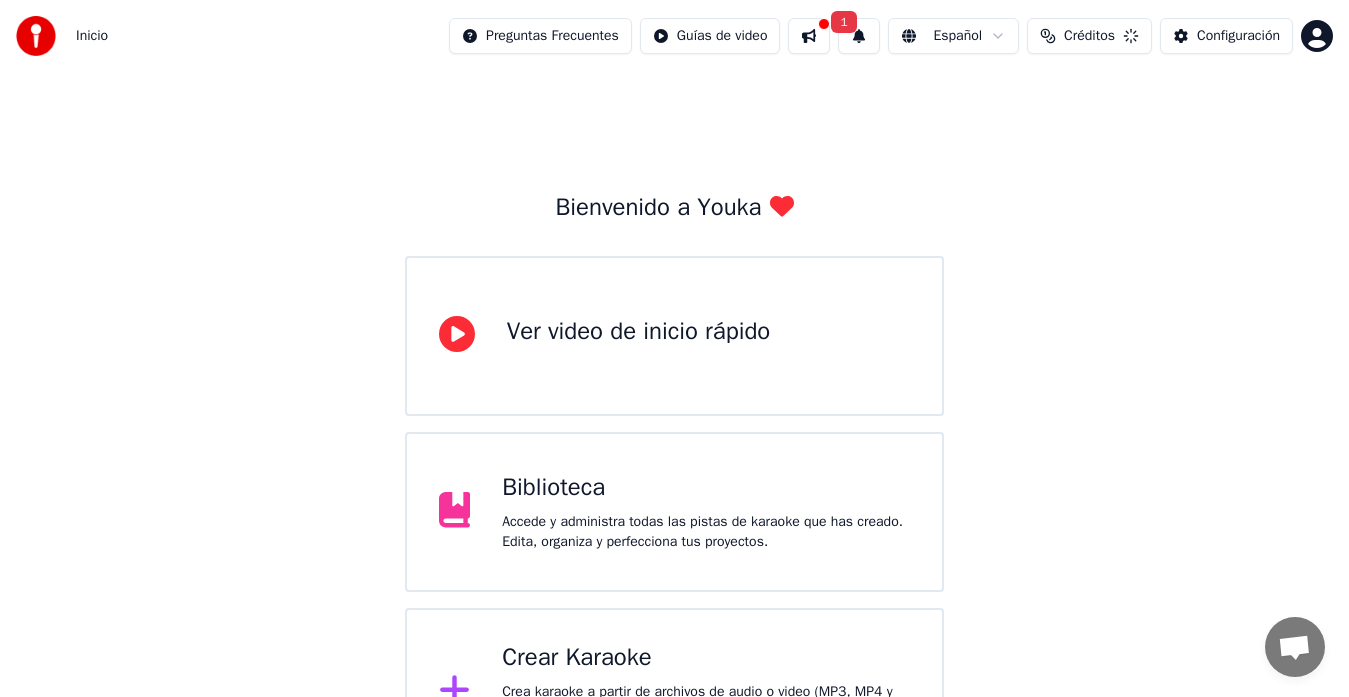 click on "Crear Karaoke" at bounding box center [706, 658] 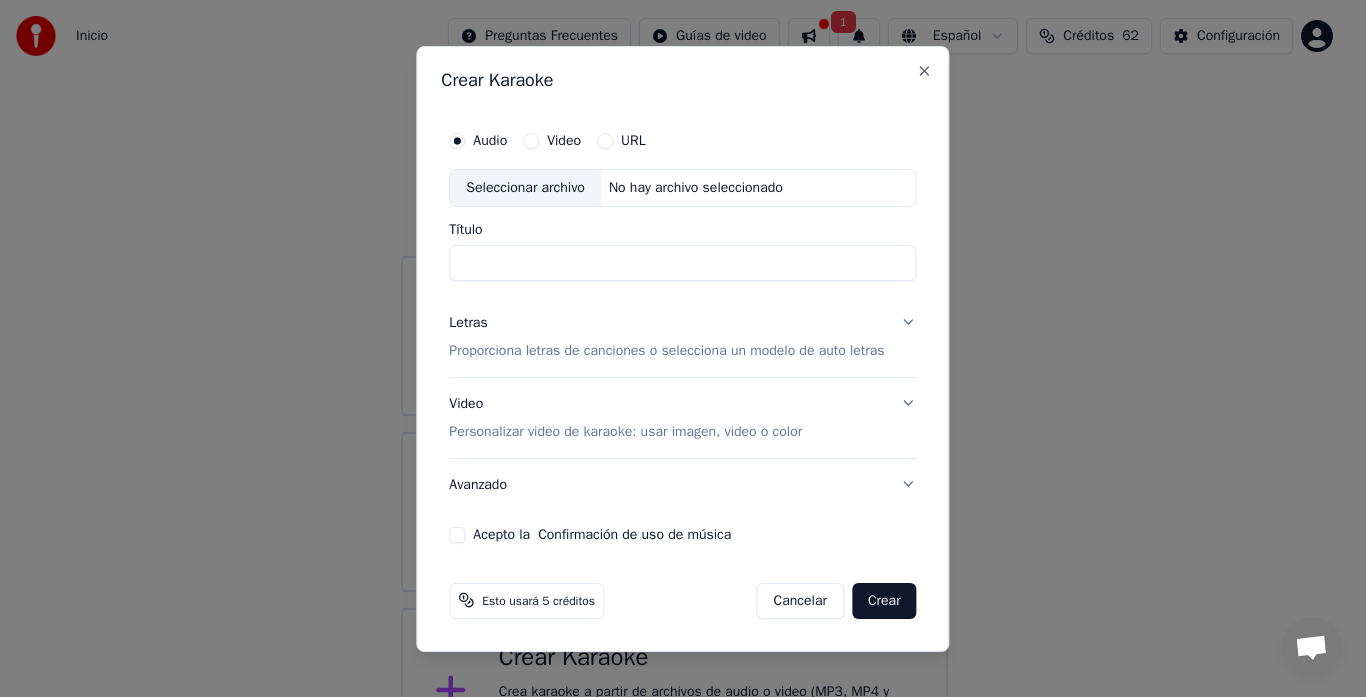 click on "Seleccionar archivo" at bounding box center [525, 188] 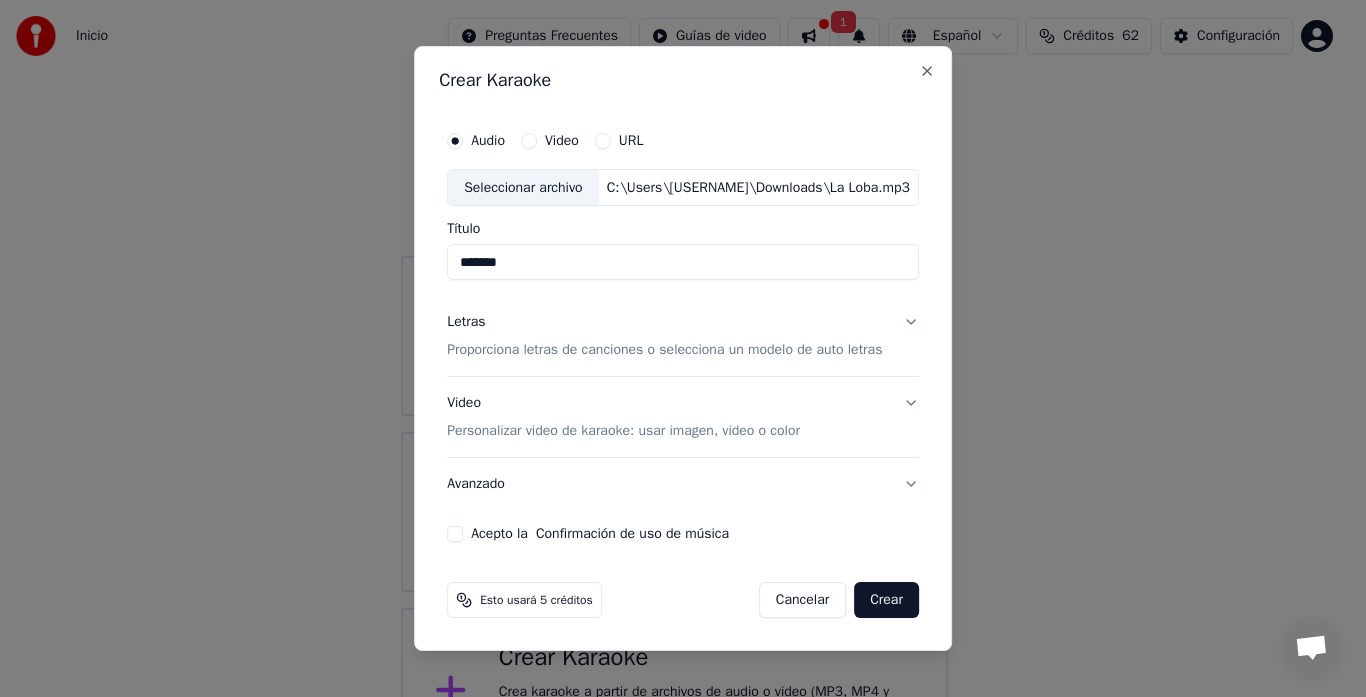 click on "*******" at bounding box center (683, 263) 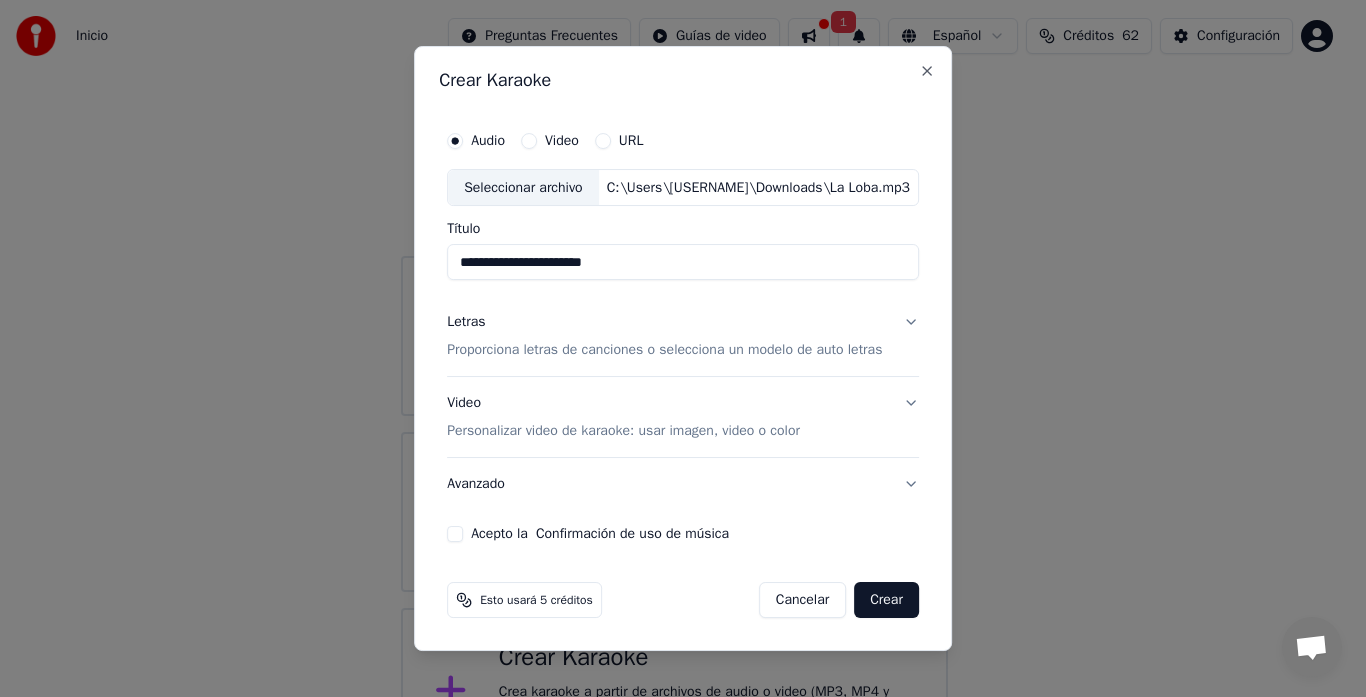 type on "**********" 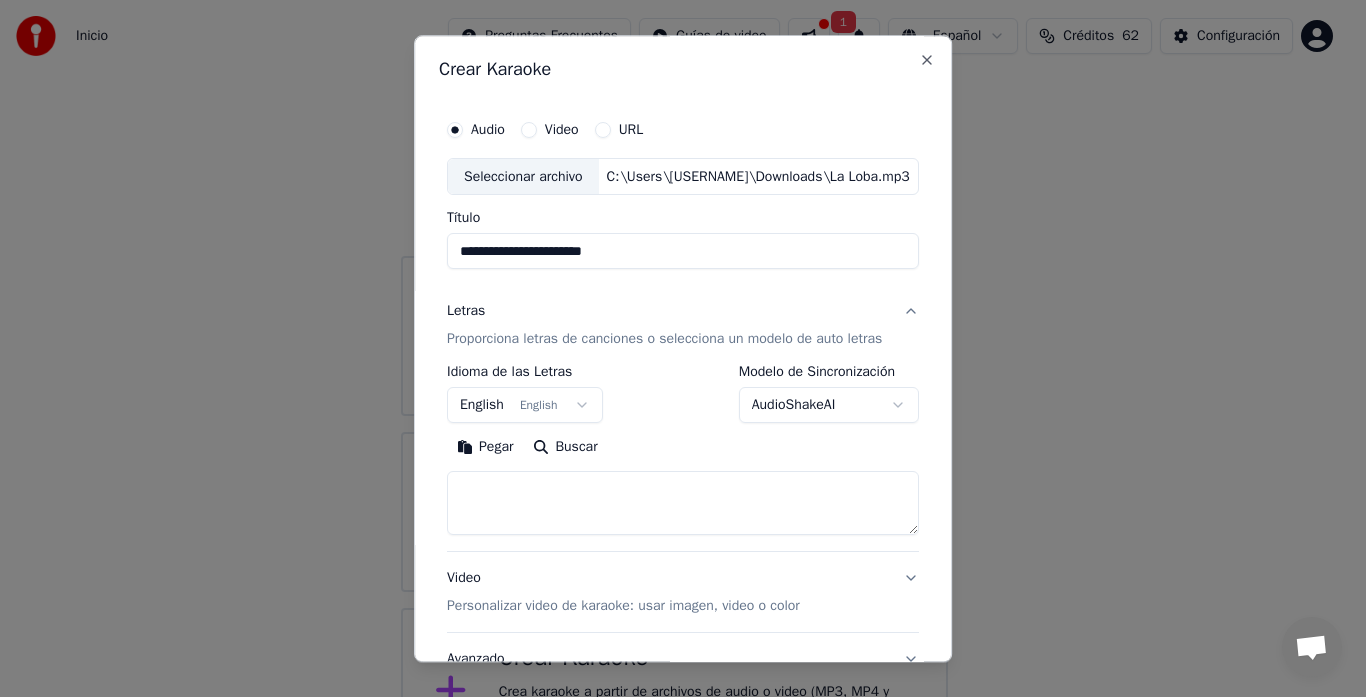 click on "English English" at bounding box center [525, 406] 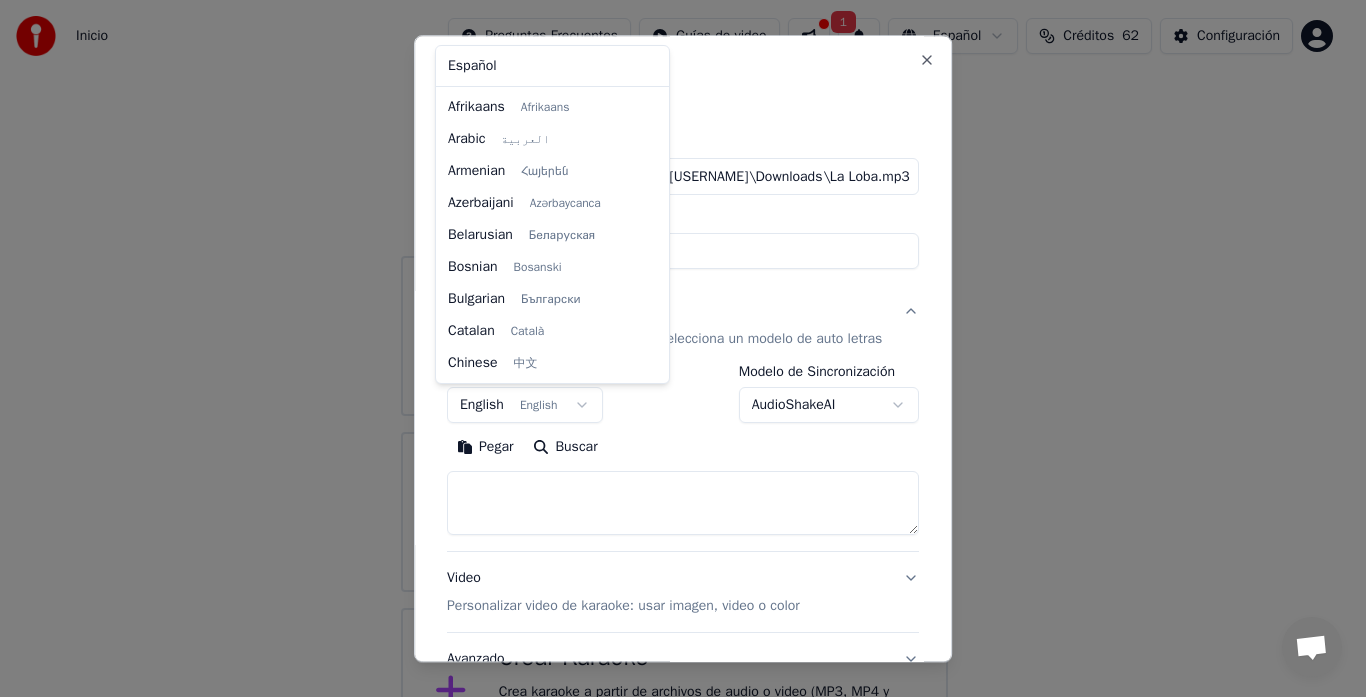 scroll, scrollTop: 160, scrollLeft: 0, axis: vertical 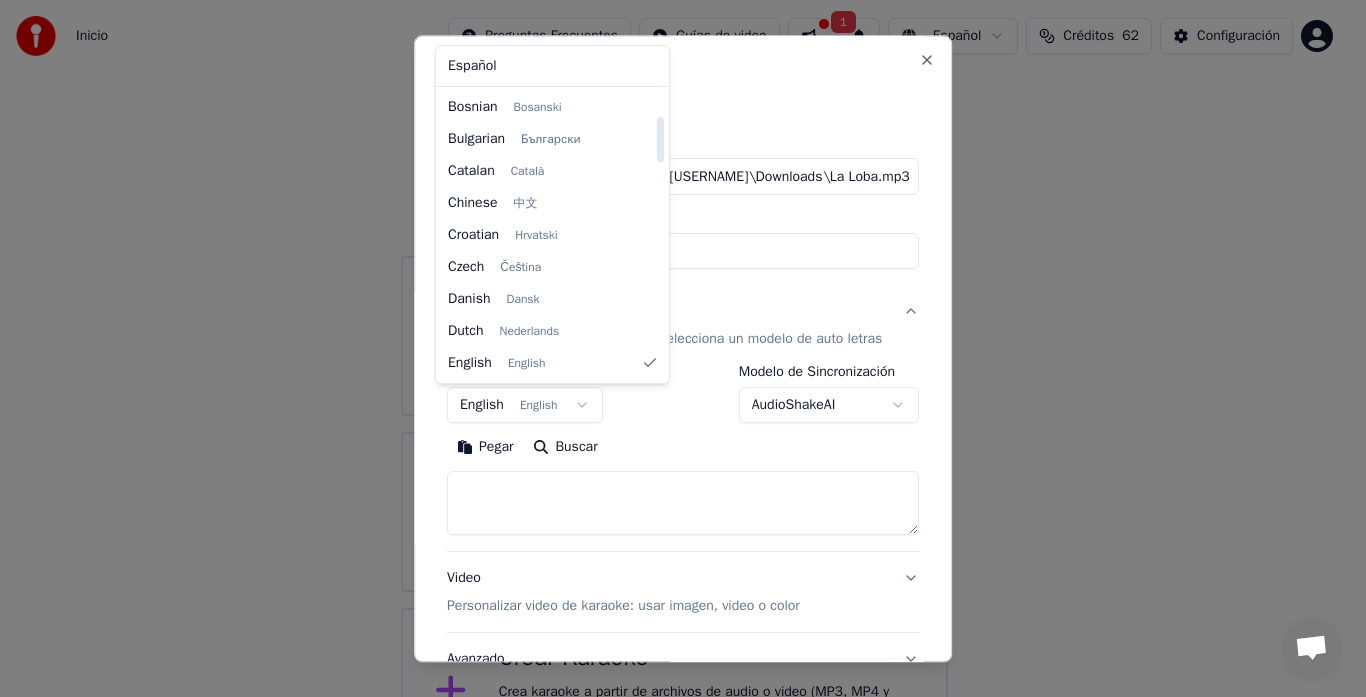 select on "**" 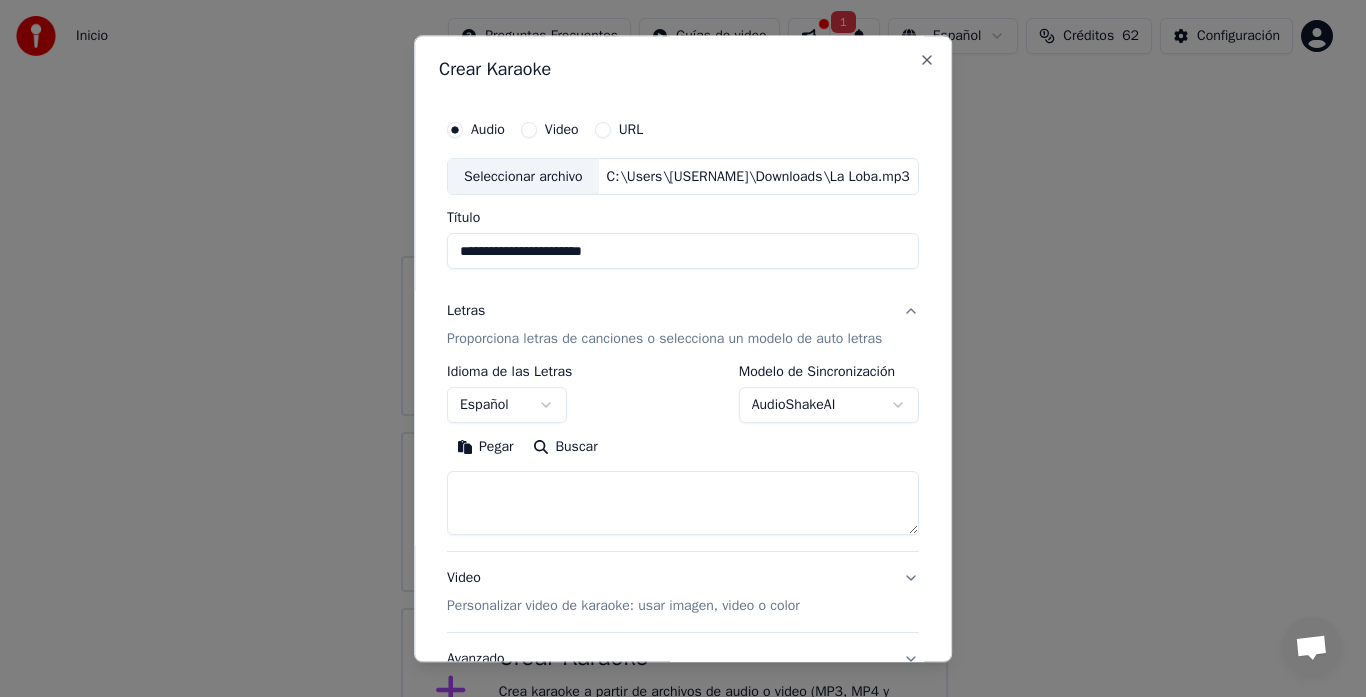 click on "Pegar" at bounding box center (485, 448) 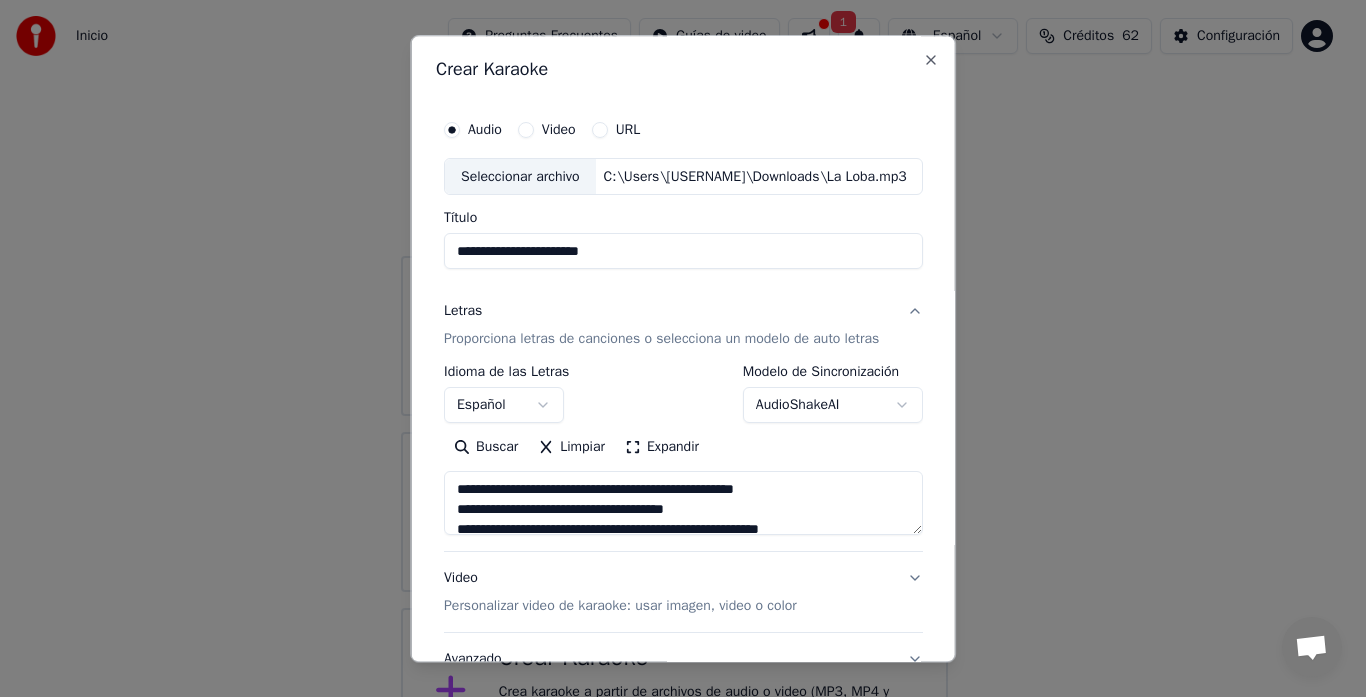 click on "Expandir" at bounding box center [662, 448] 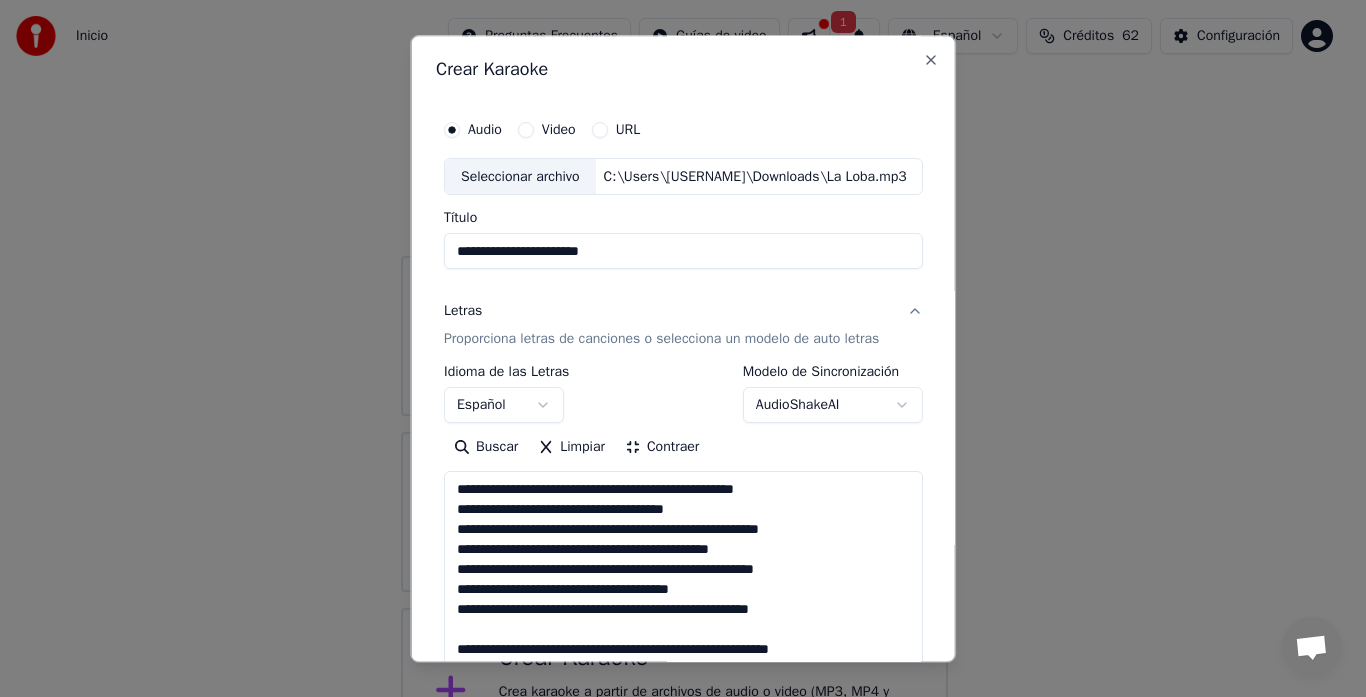 scroll, scrollTop: 2, scrollLeft: 0, axis: vertical 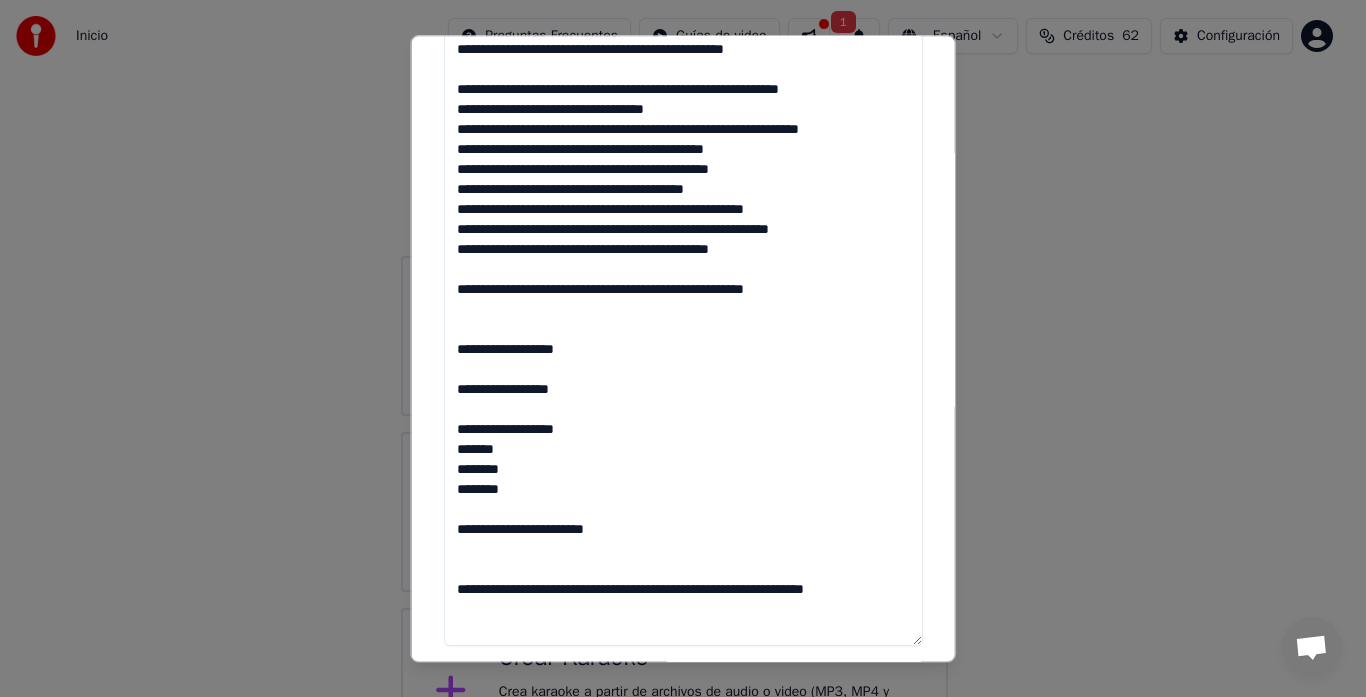drag, startPoint x: 456, startPoint y: 368, endPoint x: 703, endPoint y: 557, distance: 311.01447 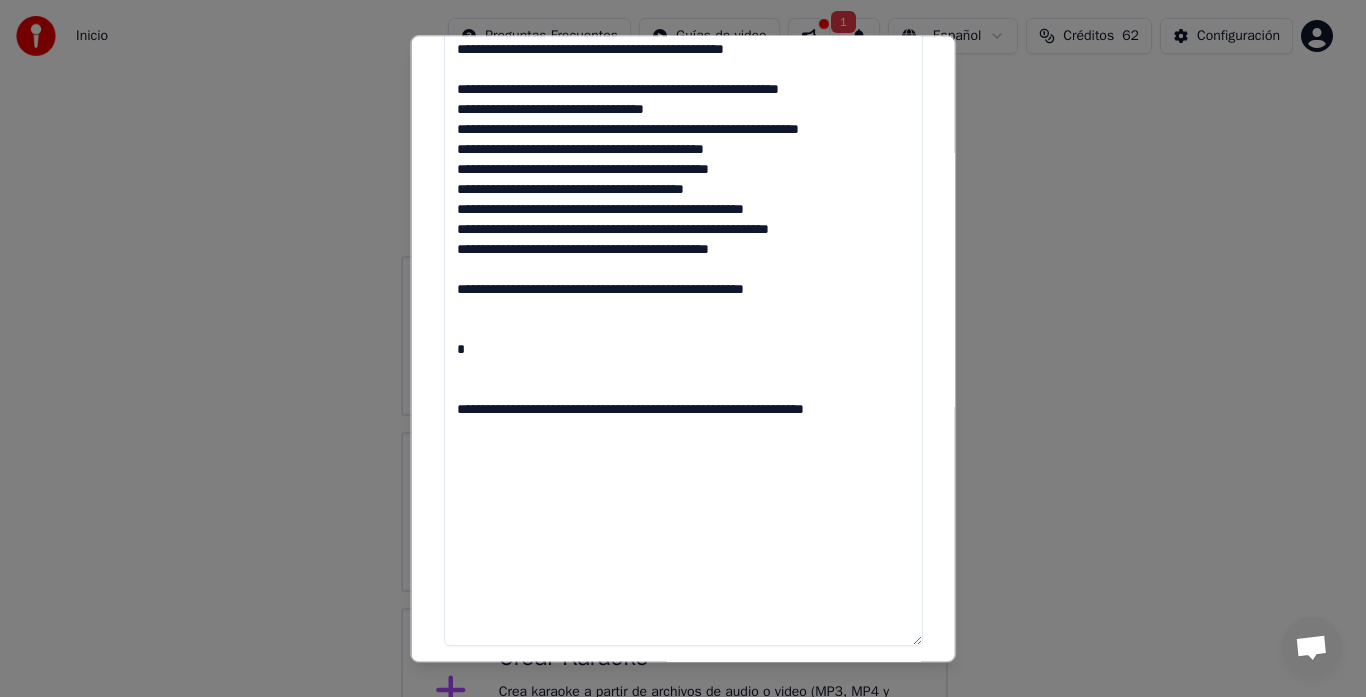 scroll, scrollTop: 0, scrollLeft: 0, axis: both 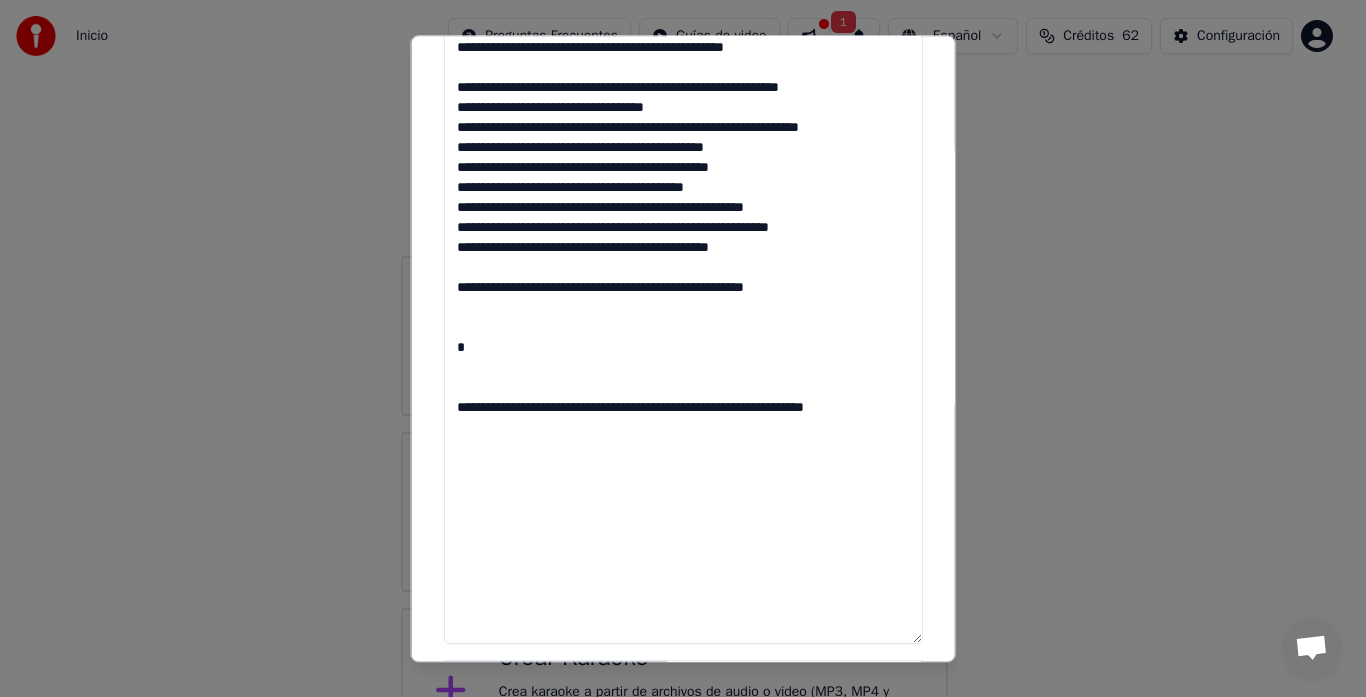 drag, startPoint x: 449, startPoint y: 348, endPoint x: 903, endPoint y: 467, distance: 469.33676 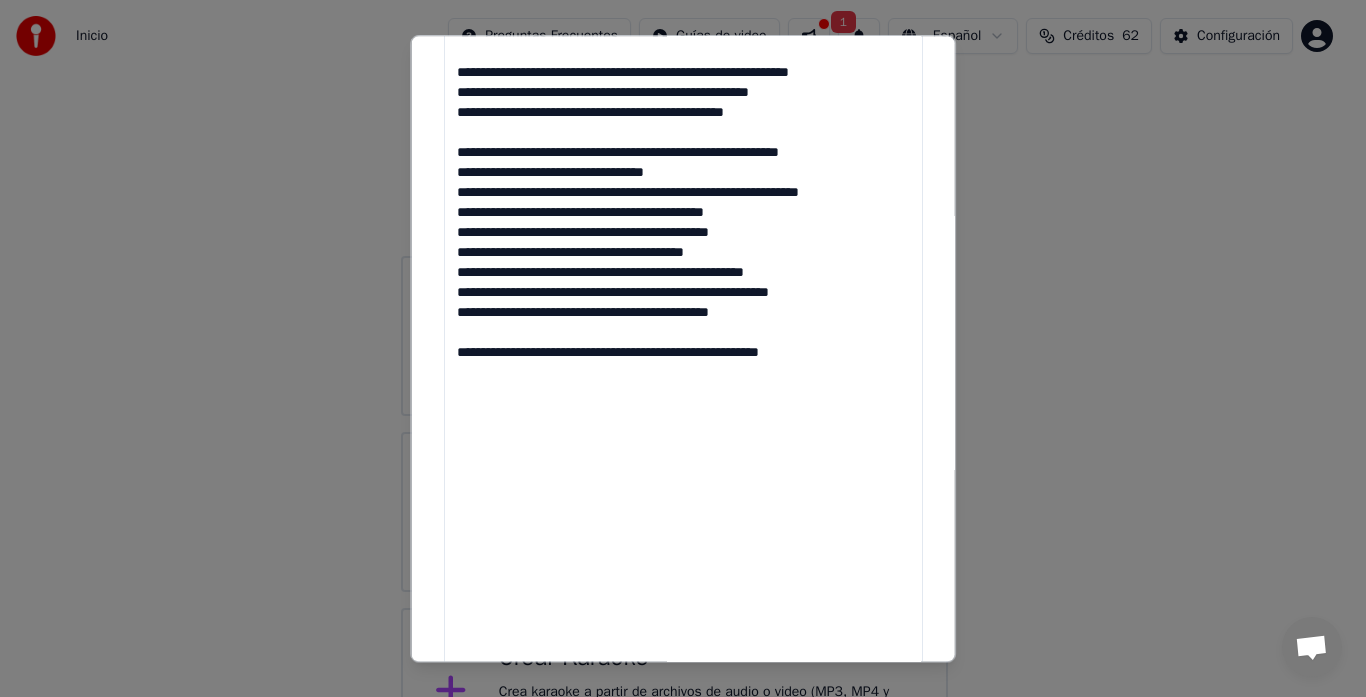 scroll, scrollTop: 802, scrollLeft: 0, axis: vertical 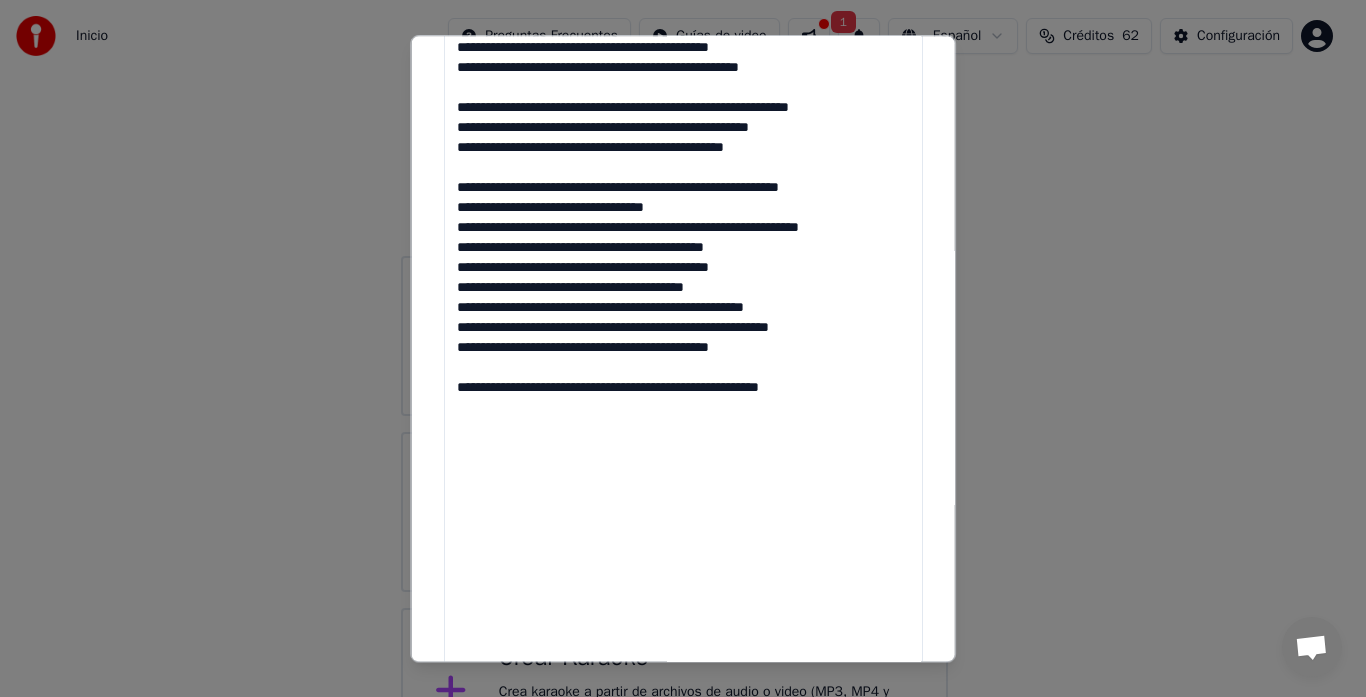 type on "**********" 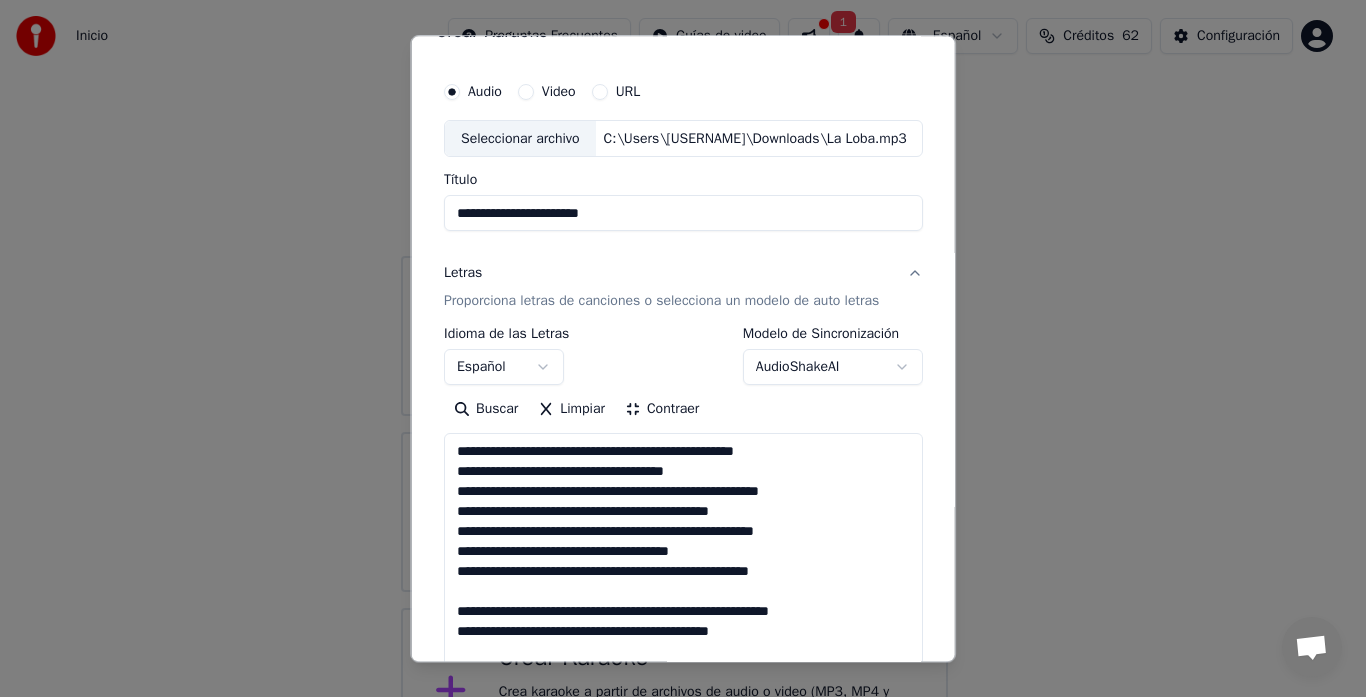 scroll, scrollTop: 2, scrollLeft: 0, axis: vertical 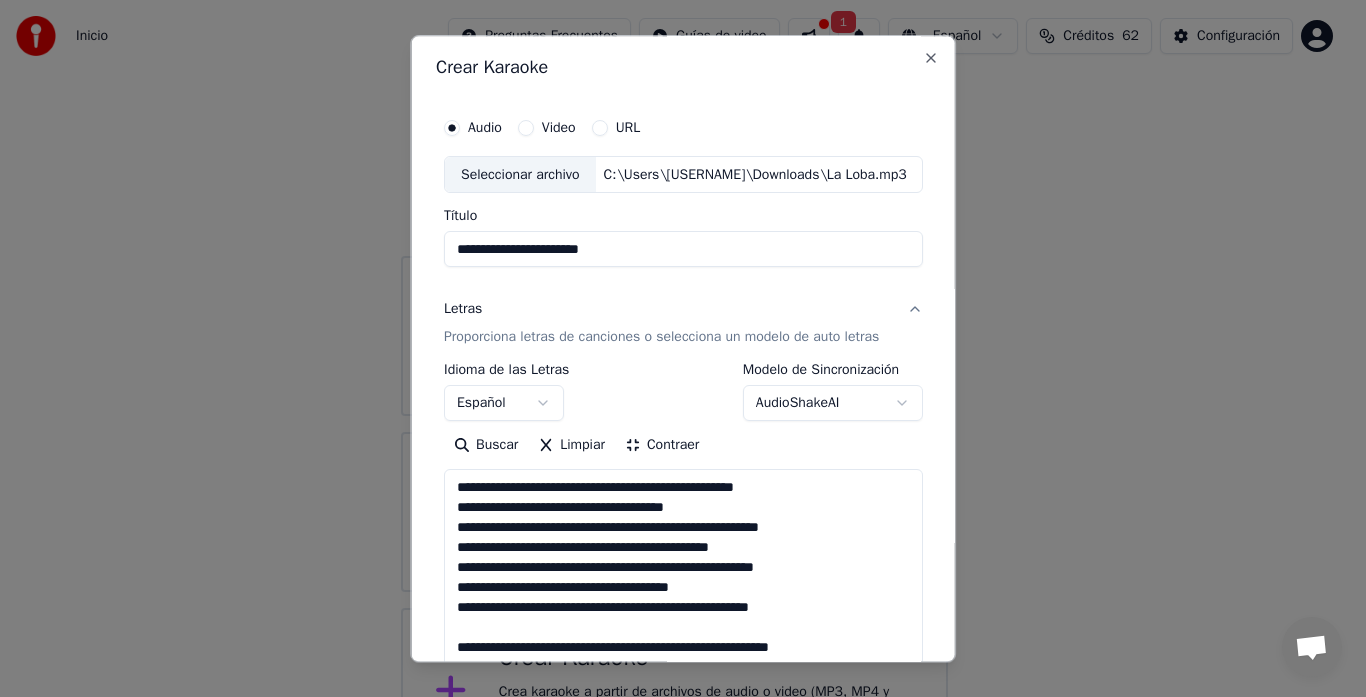click on "Limpiar" at bounding box center [571, 446] 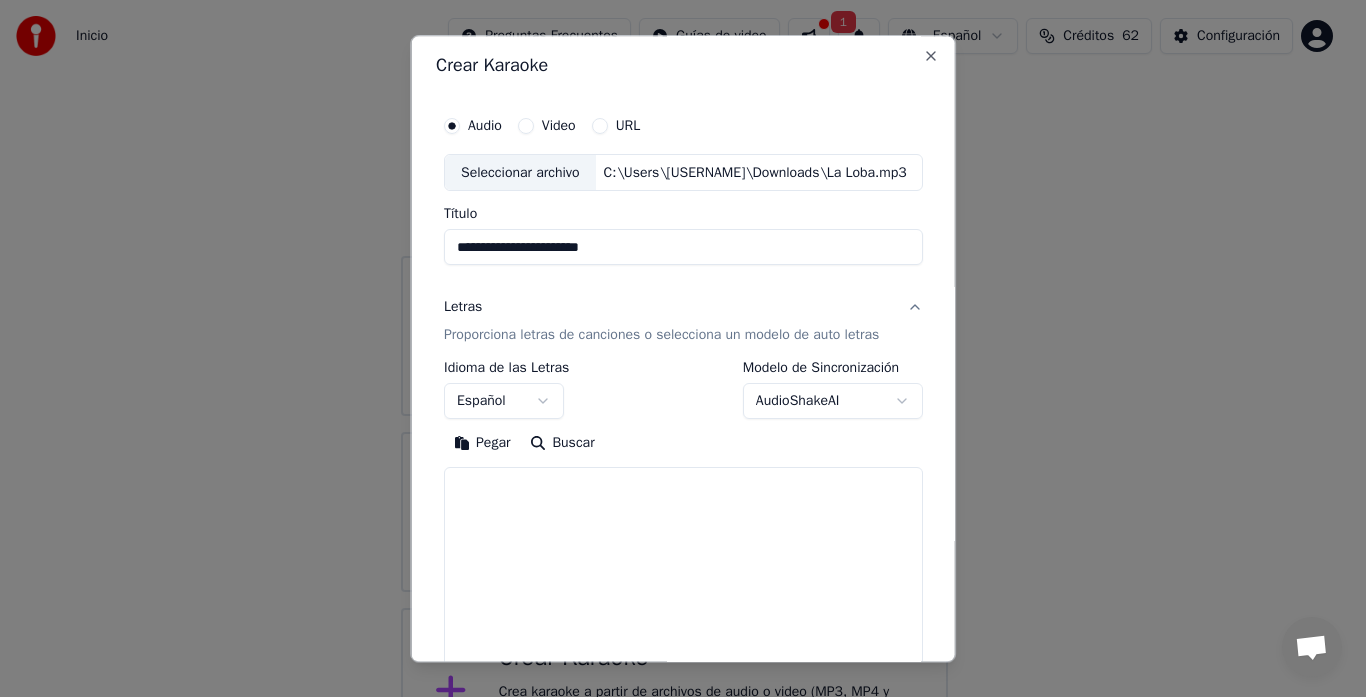 scroll, scrollTop: 0, scrollLeft: 0, axis: both 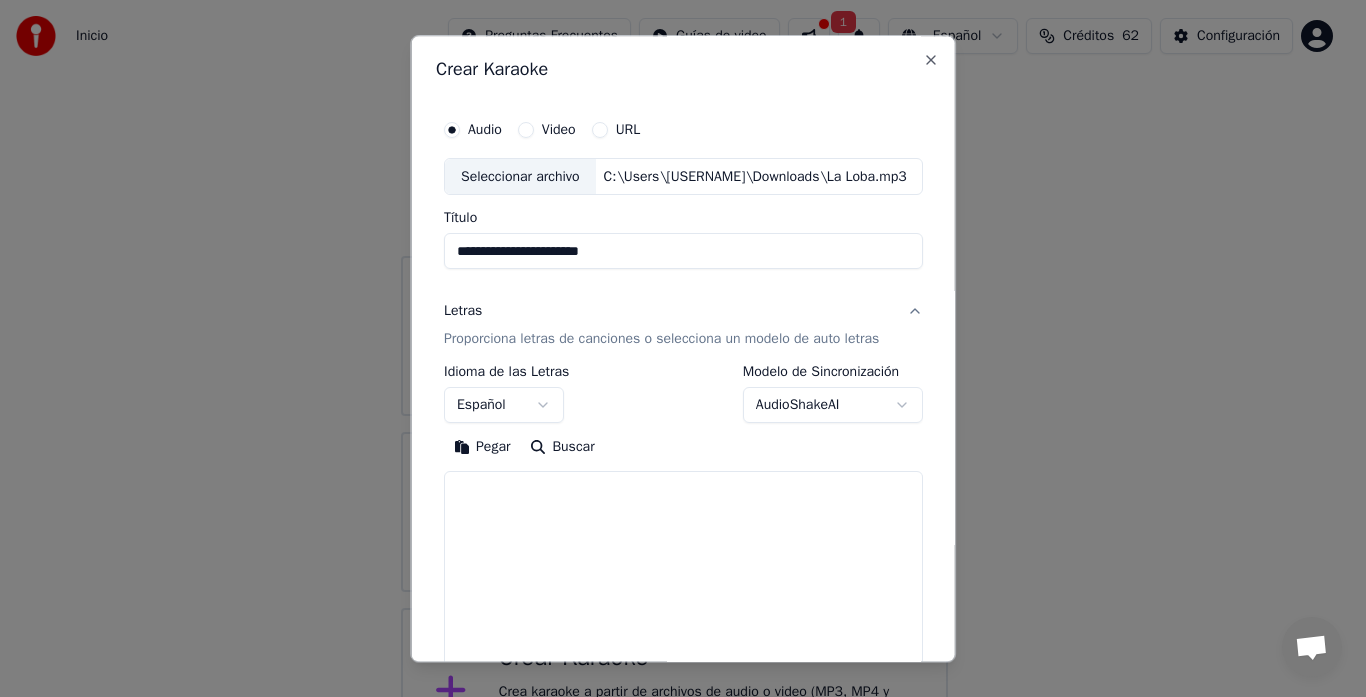click on "Pegar" at bounding box center [482, 448] 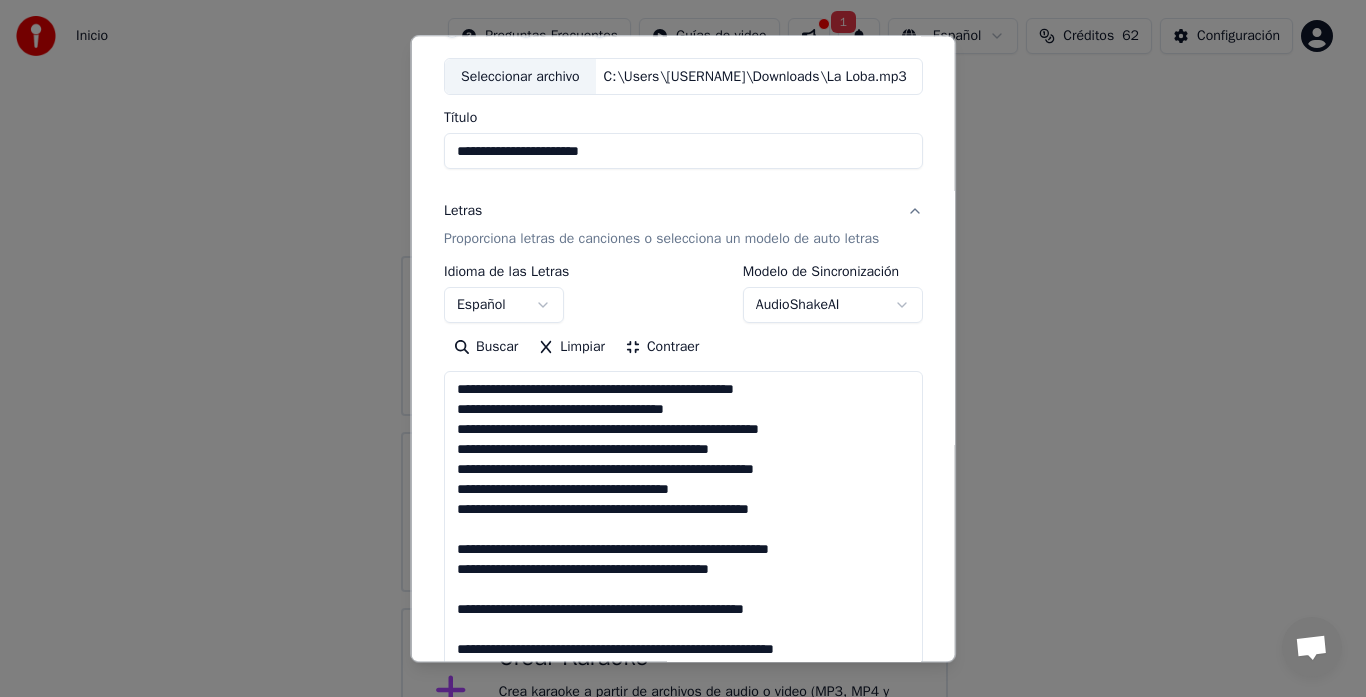 scroll, scrollTop: 0, scrollLeft: 0, axis: both 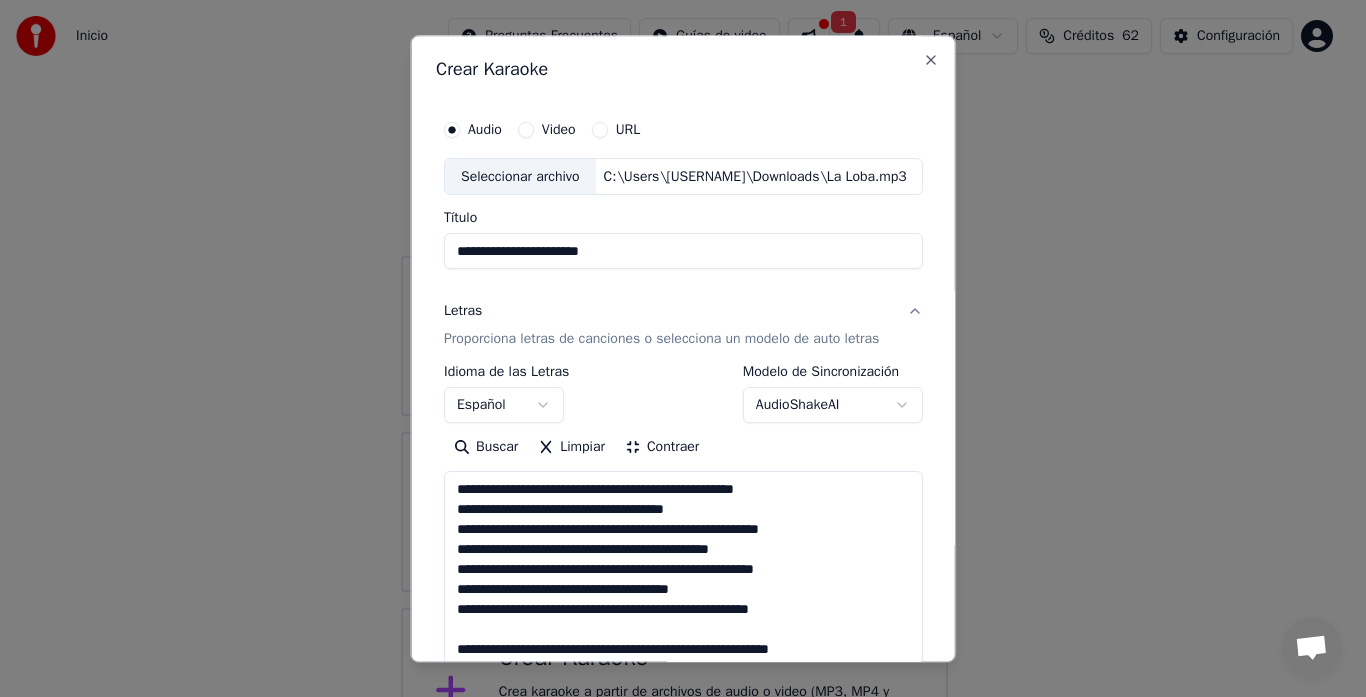 click on "Contraer" at bounding box center [662, 448] 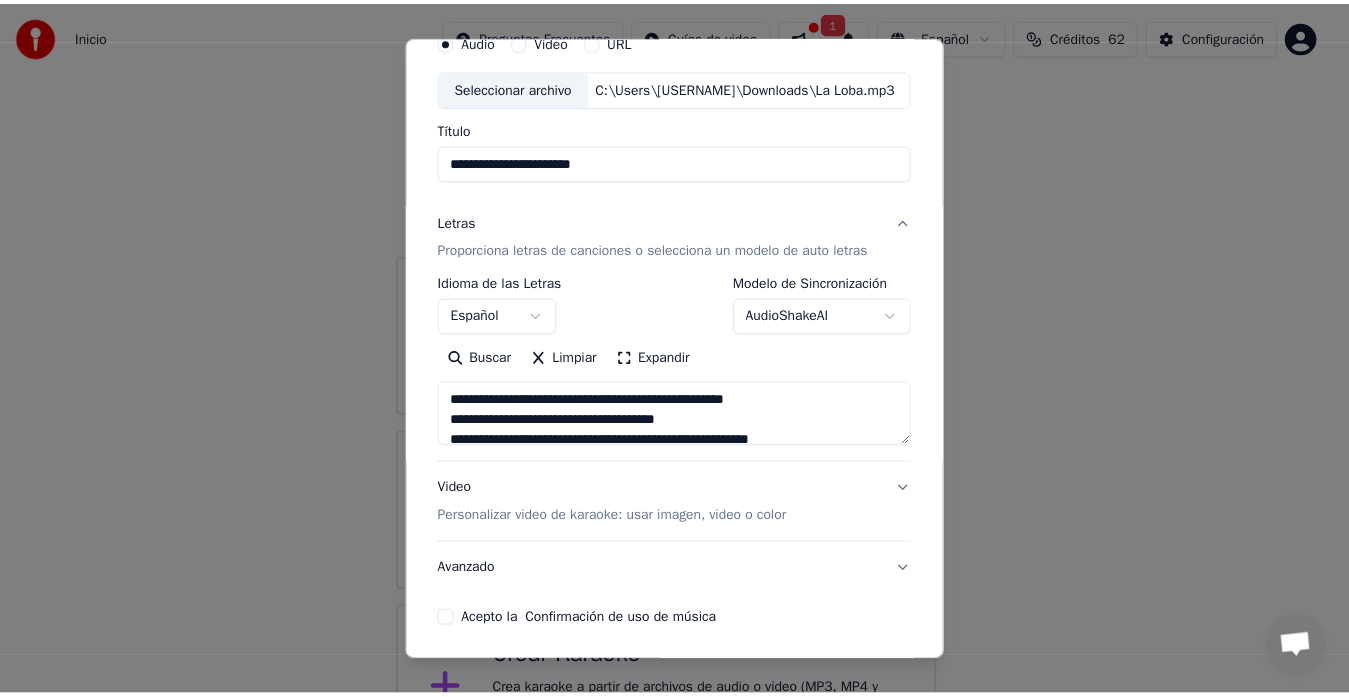 scroll, scrollTop: 164, scrollLeft: 0, axis: vertical 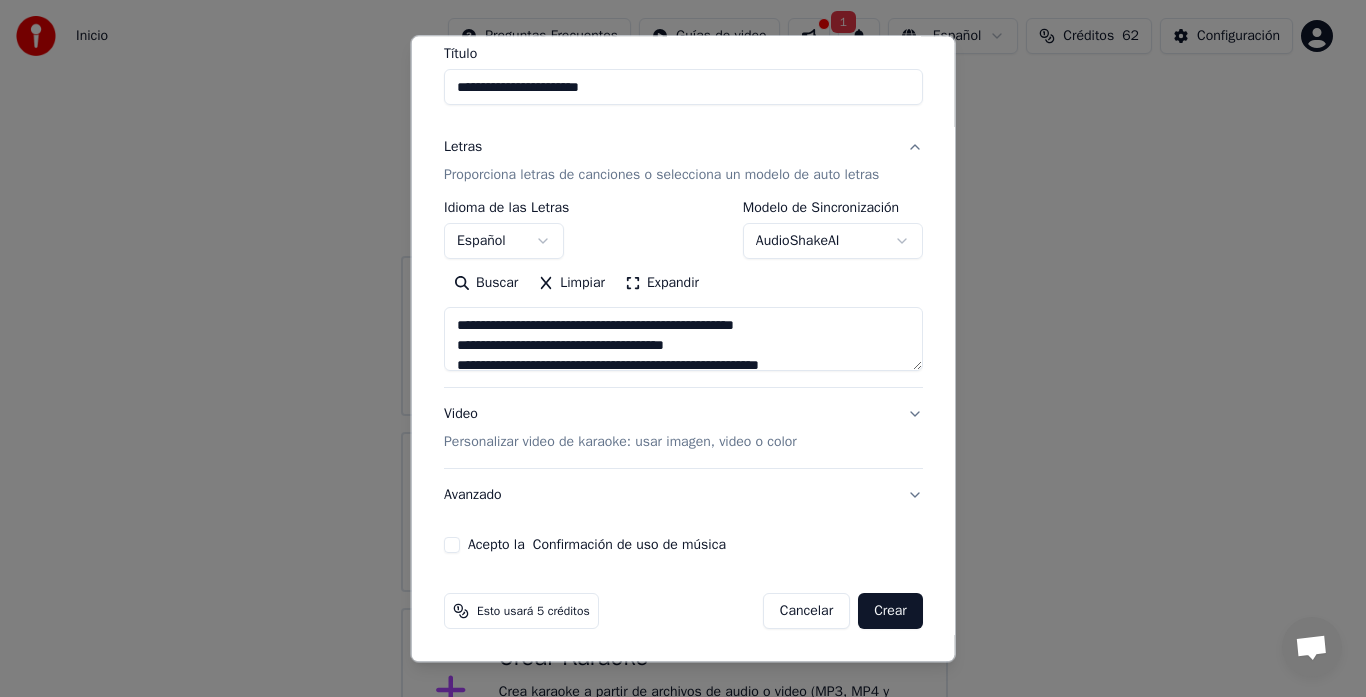 click on "Acepto la   Confirmación de uso de música" at bounding box center [452, 546] 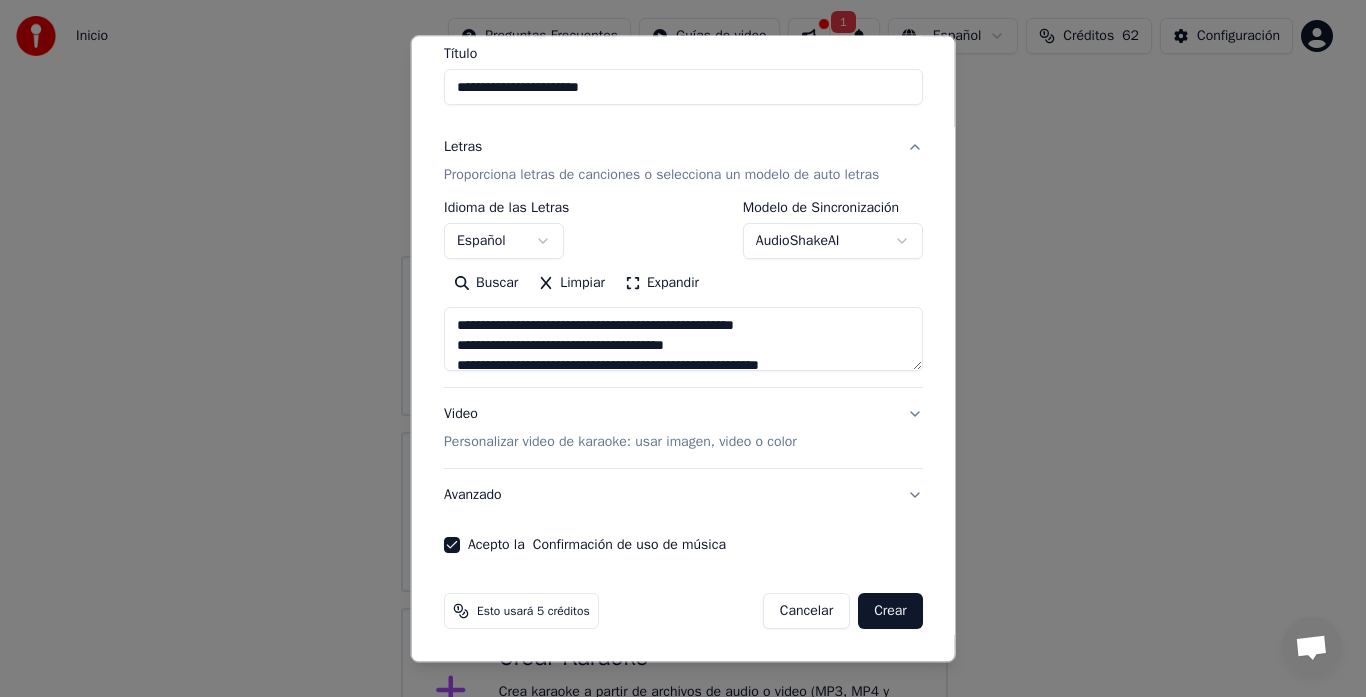 click on "Crear" at bounding box center [890, 612] 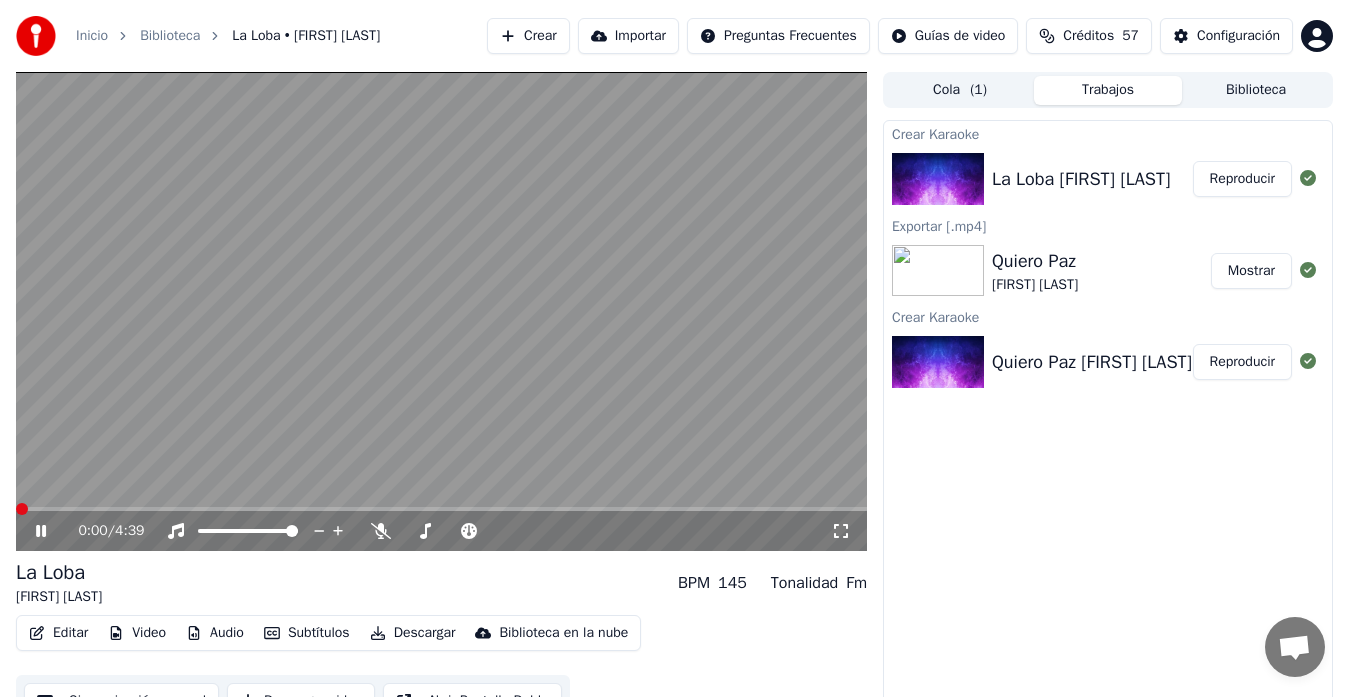 click at bounding box center (22, 509) 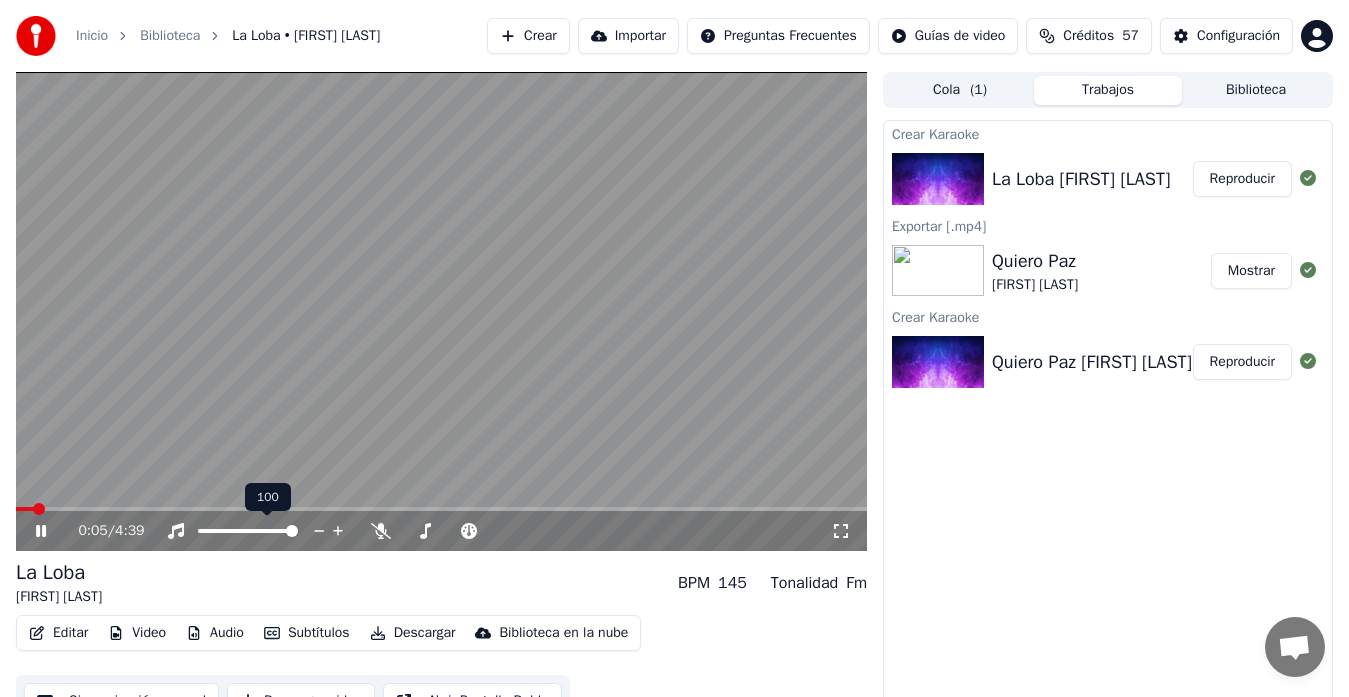 click at bounding box center (266, 531) 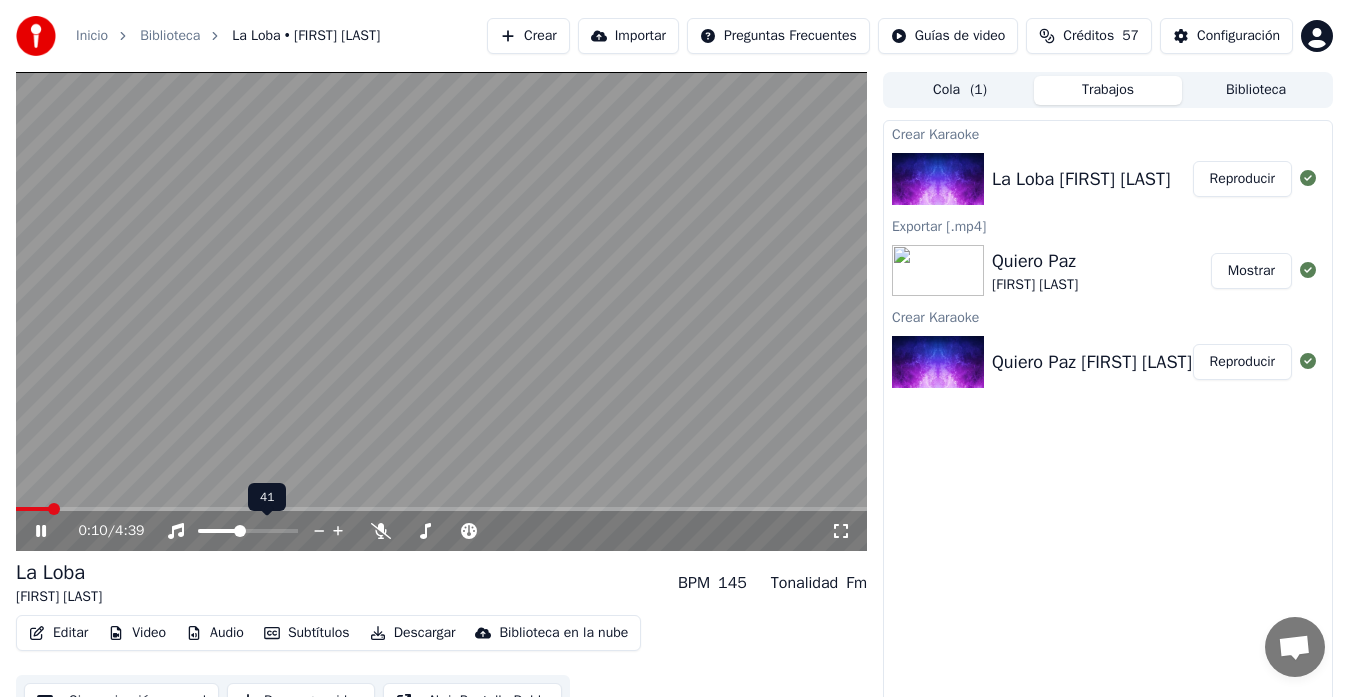 click at bounding box center [240, 531] 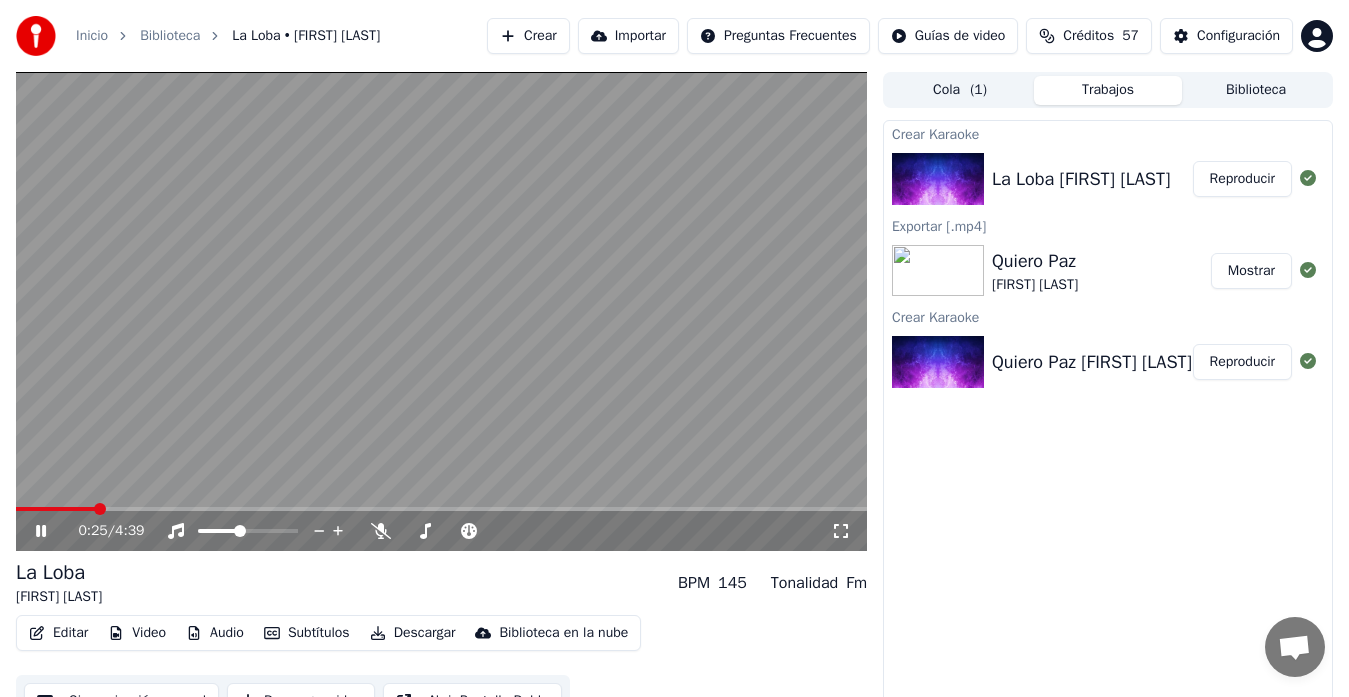 click at bounding box center (441, 509) 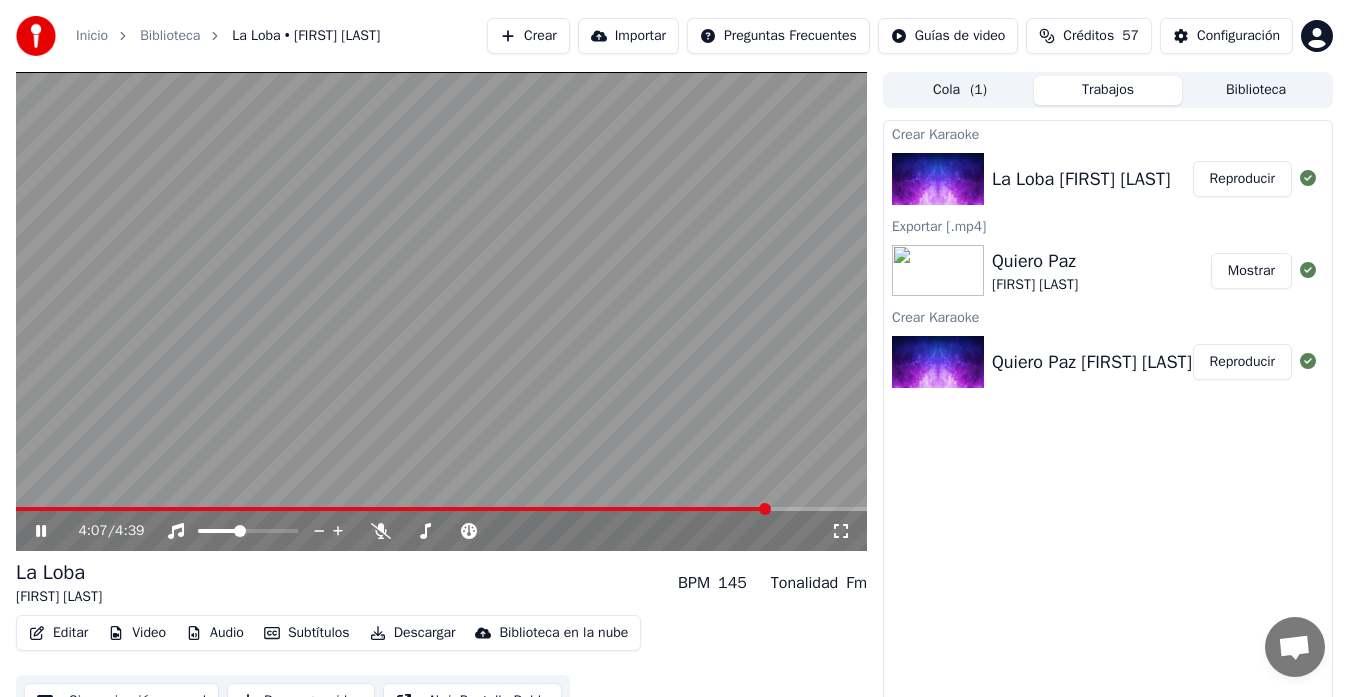 click at bounding box center (393, 509) 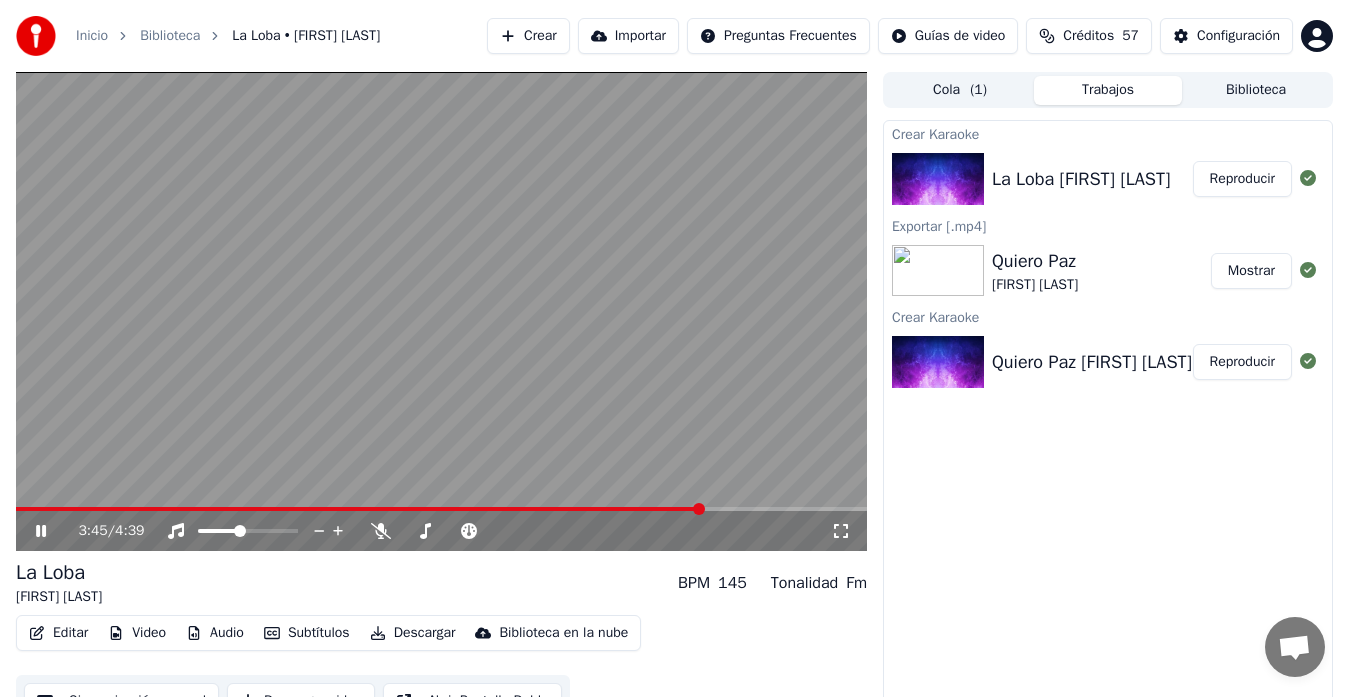 click at bounding box center (441, 311) 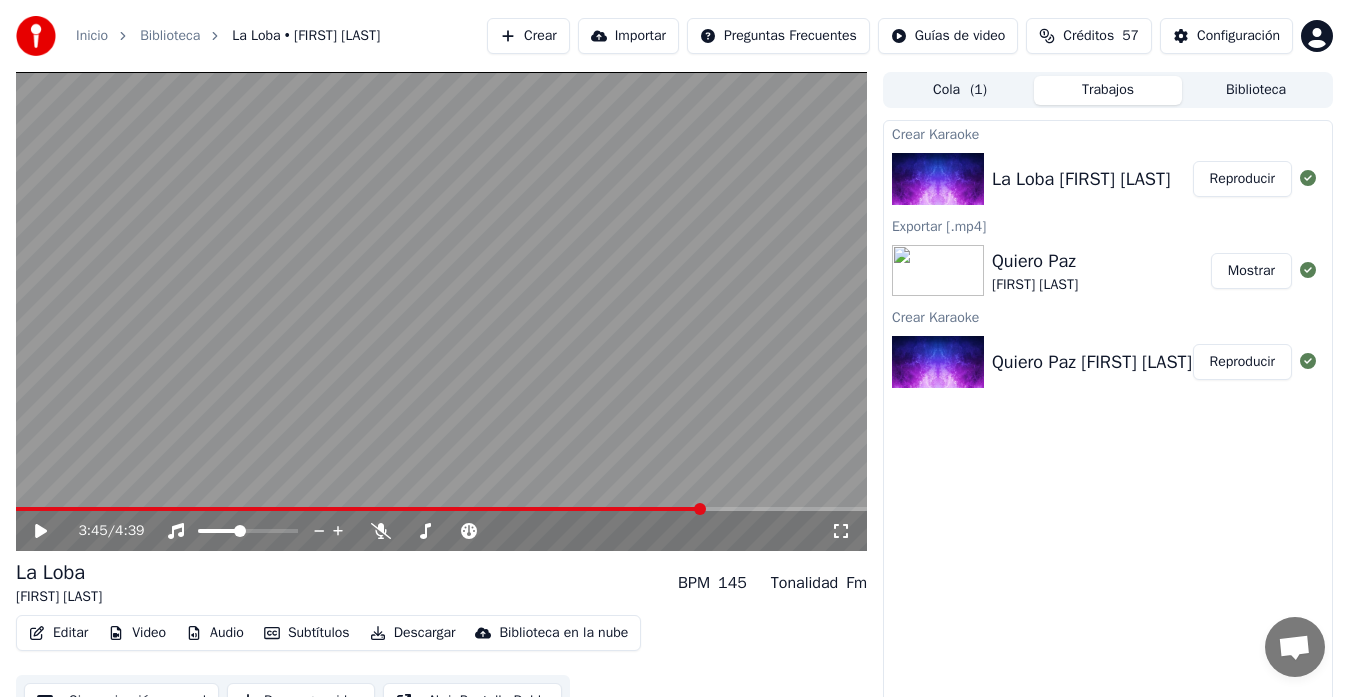 click 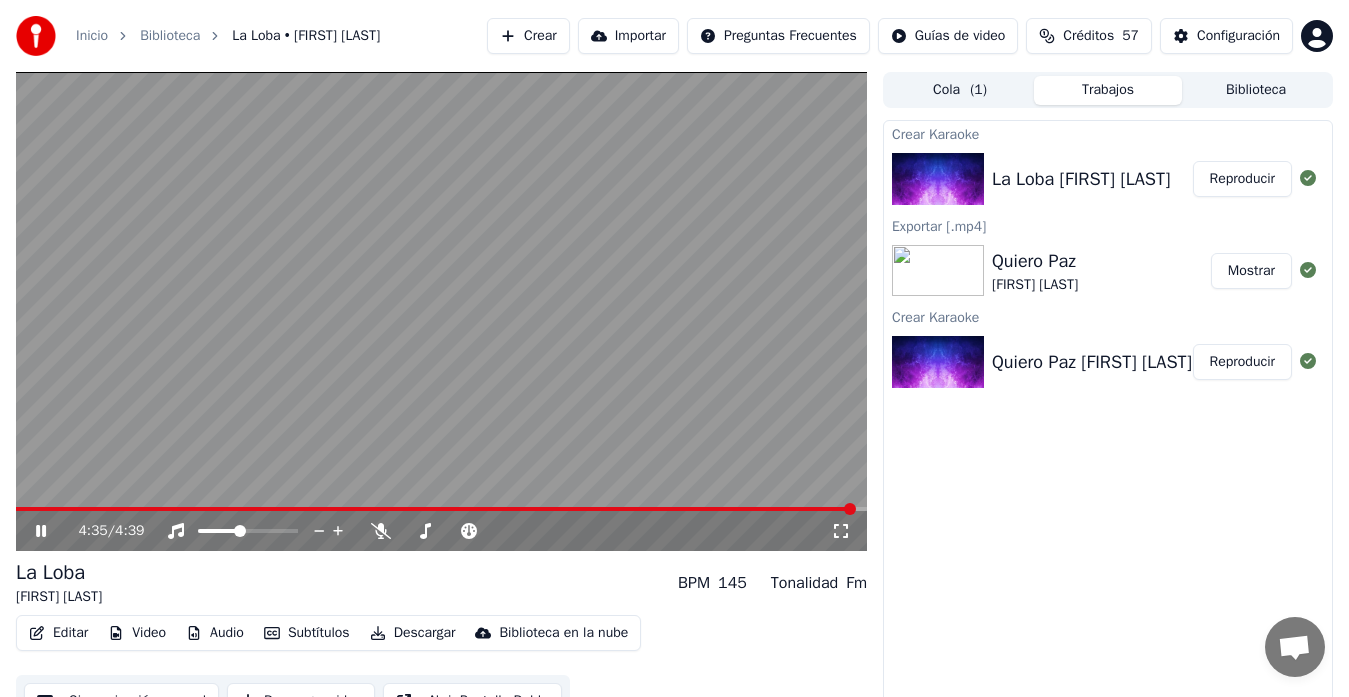 click 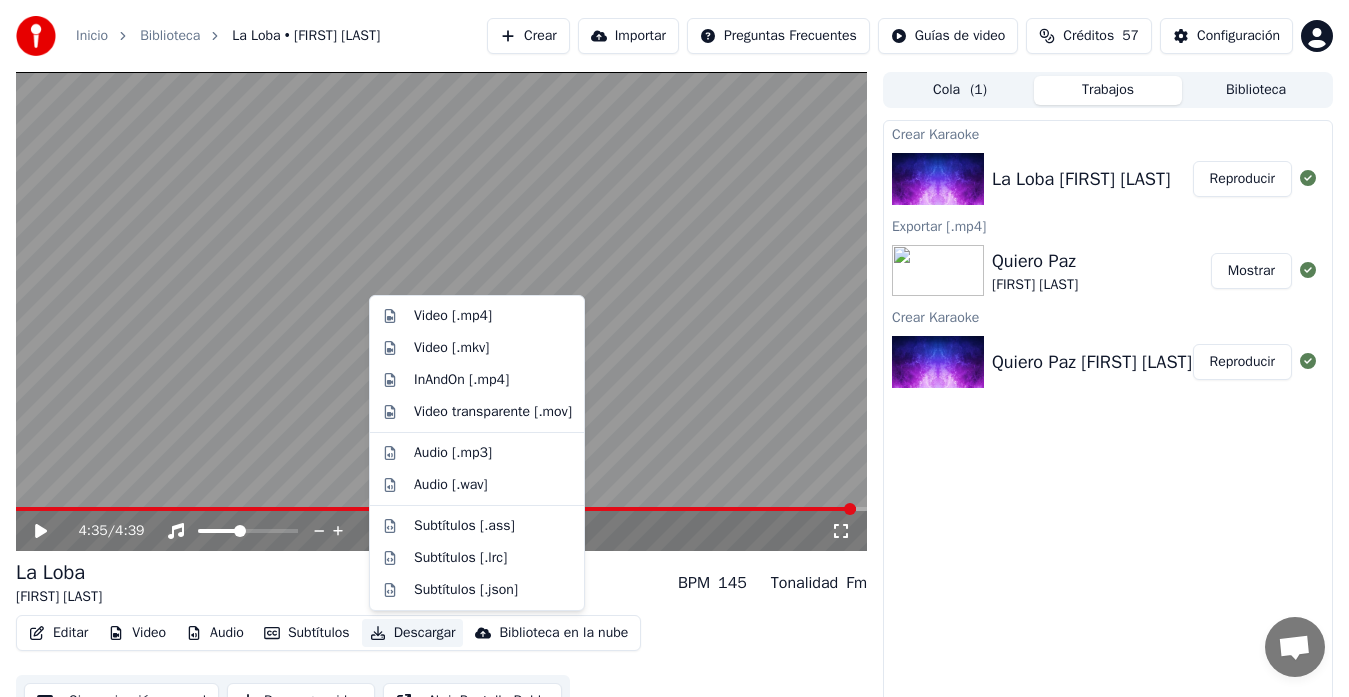 click on "Descargar" at bounding box center (413, 633) 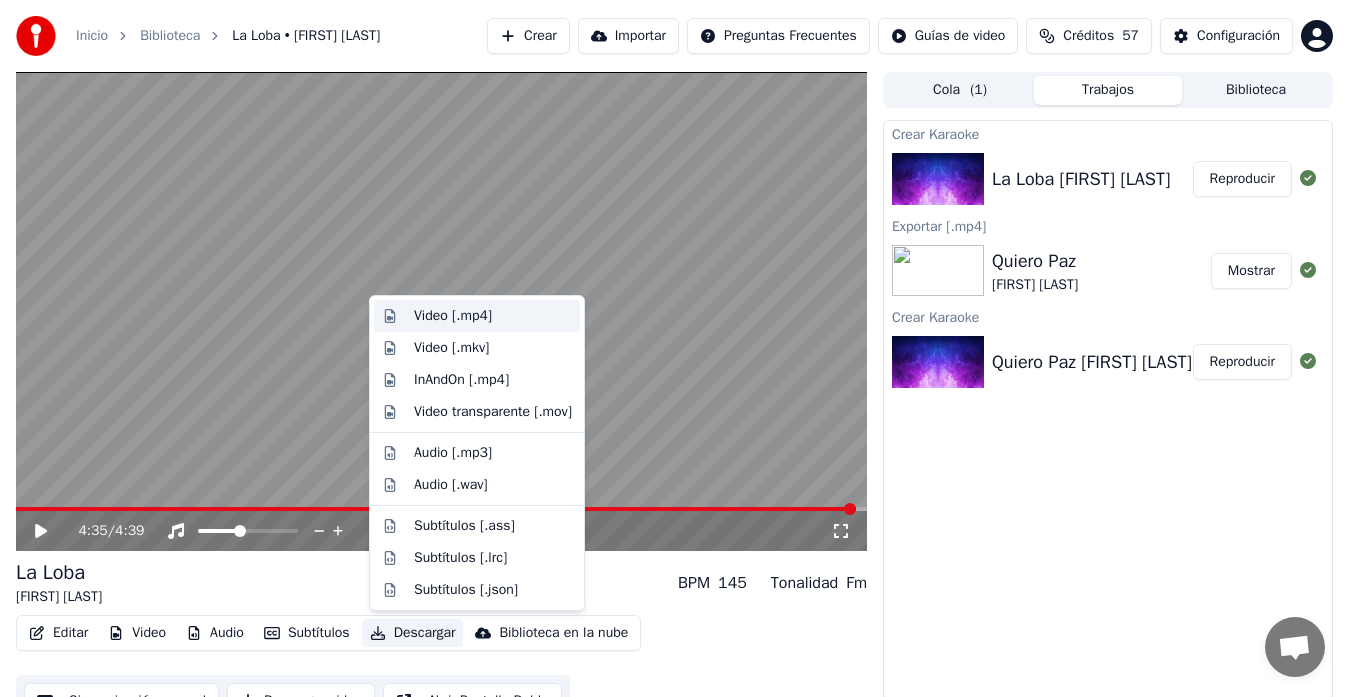 click on "Video [.mp4]" at bounding box center [453, 316] 